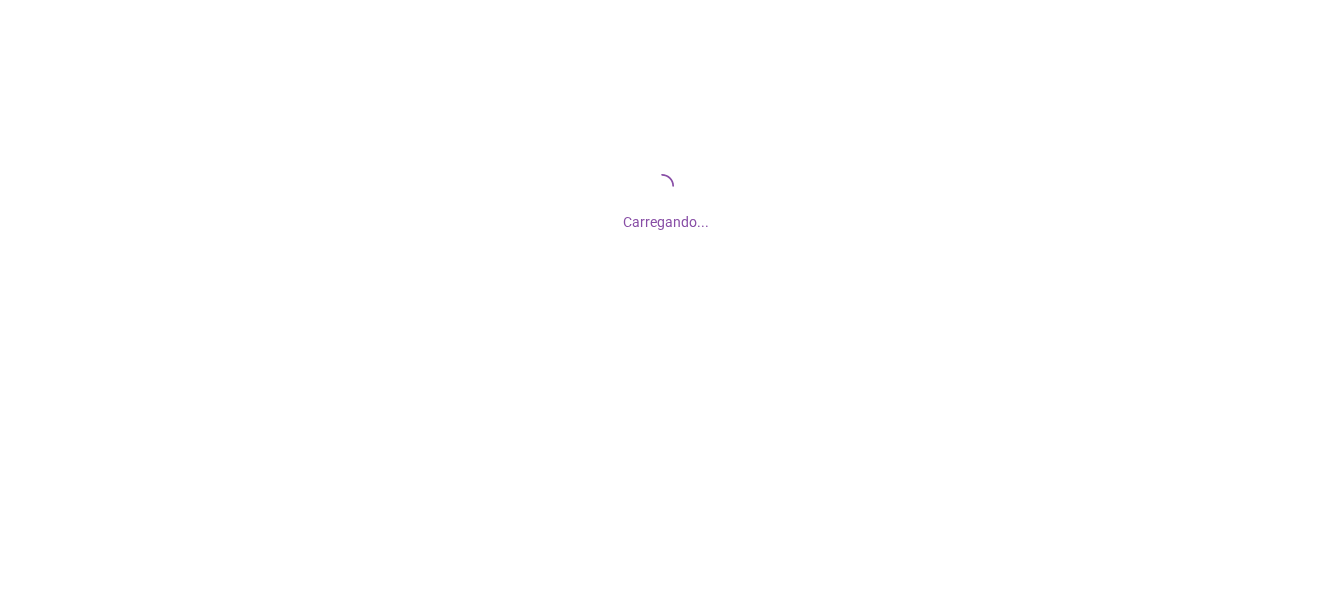 scroll, scrollTop: 0, scrollLeft: 0, axis: both 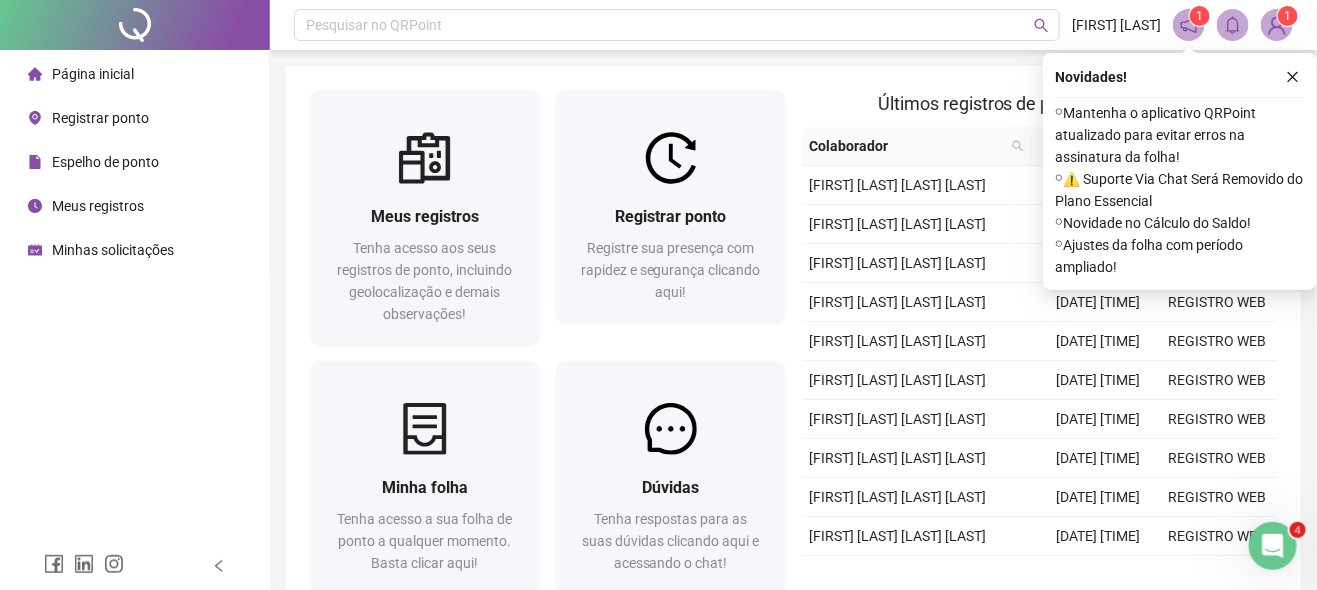 click 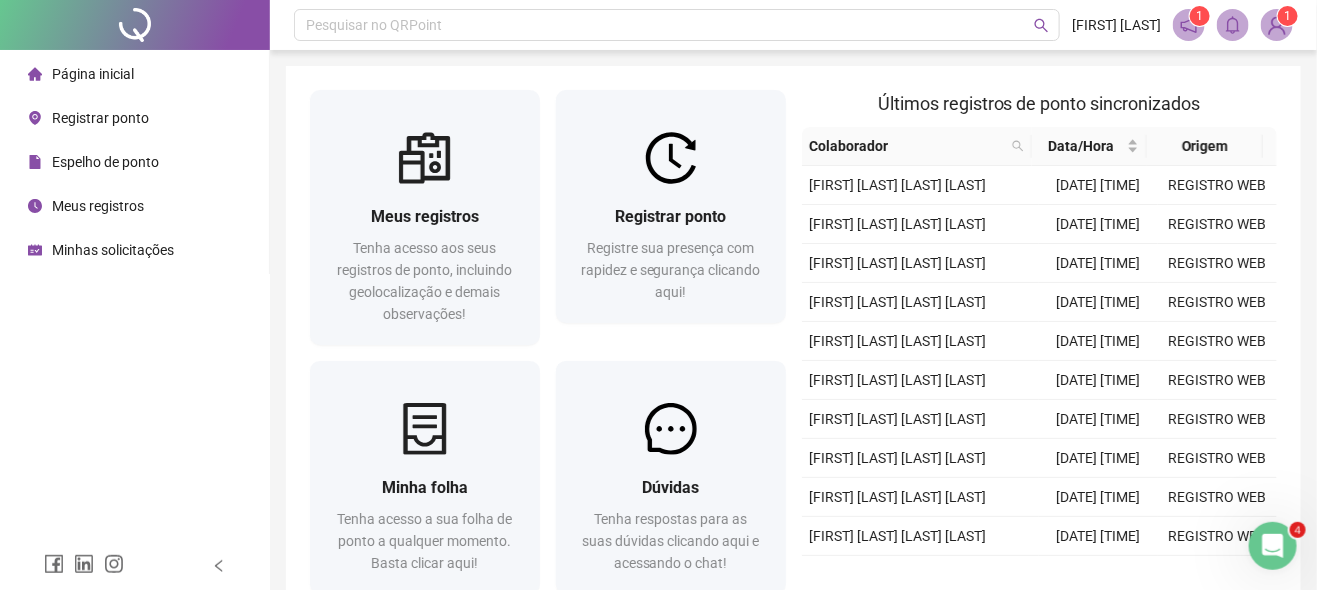 click on "1" at bounding box center (1288, 16) 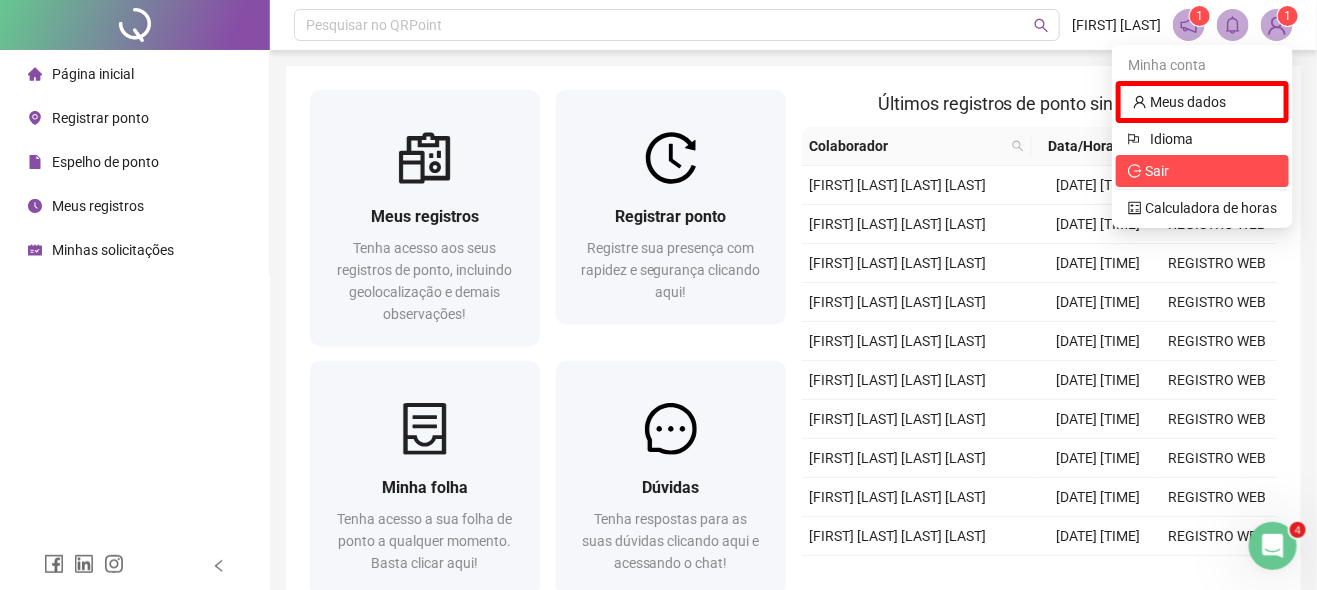 click on "Sair" at bounding box center (1202, 171) 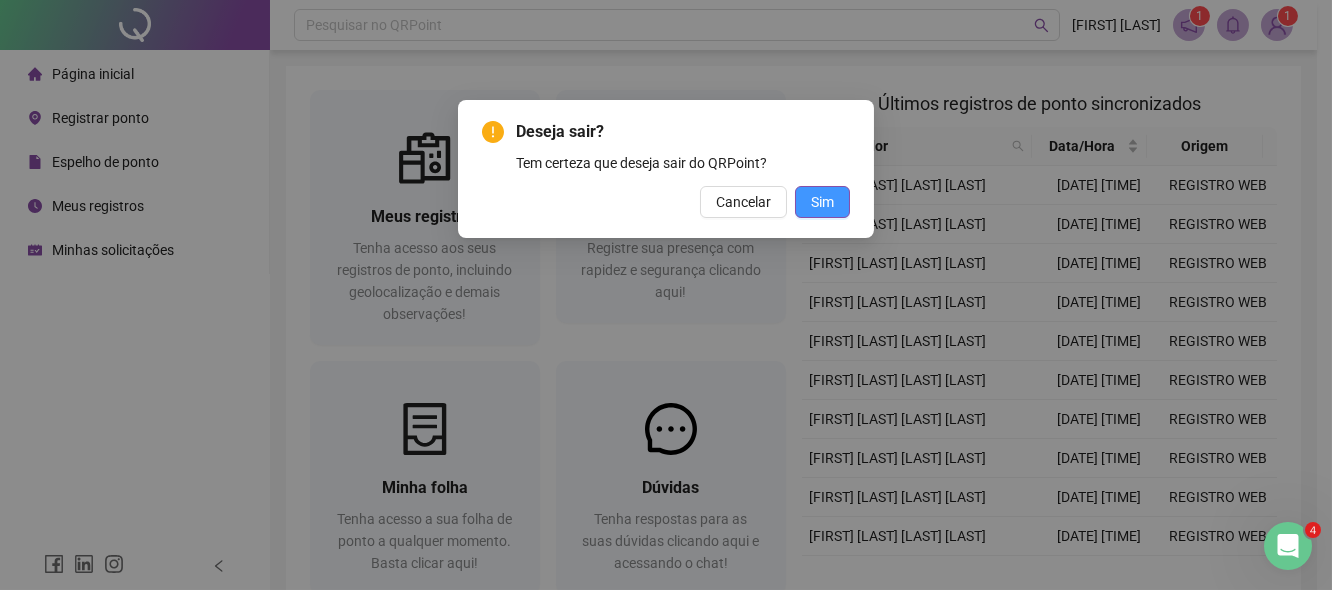 drag, startPoint x: 852, startPoint y: 197, endPoint x: 836, endPoint y: 201, distance: 16.492422 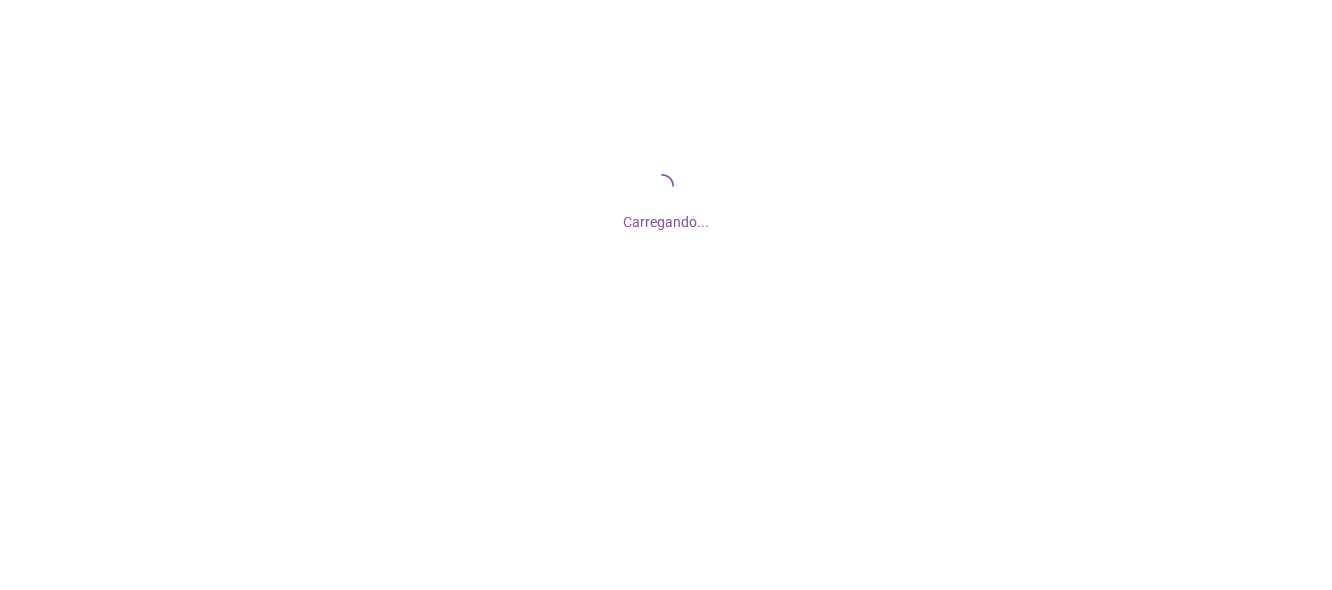 scroll, scrollTop: 0, scrollLeft: 0, axis: both 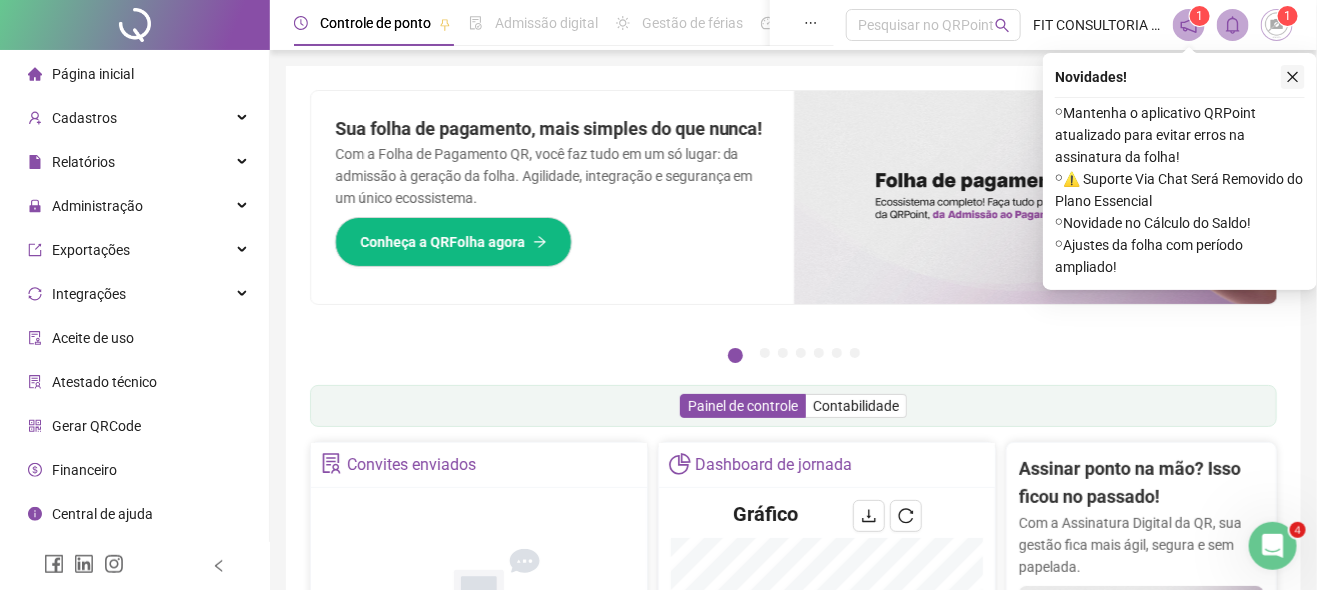 click 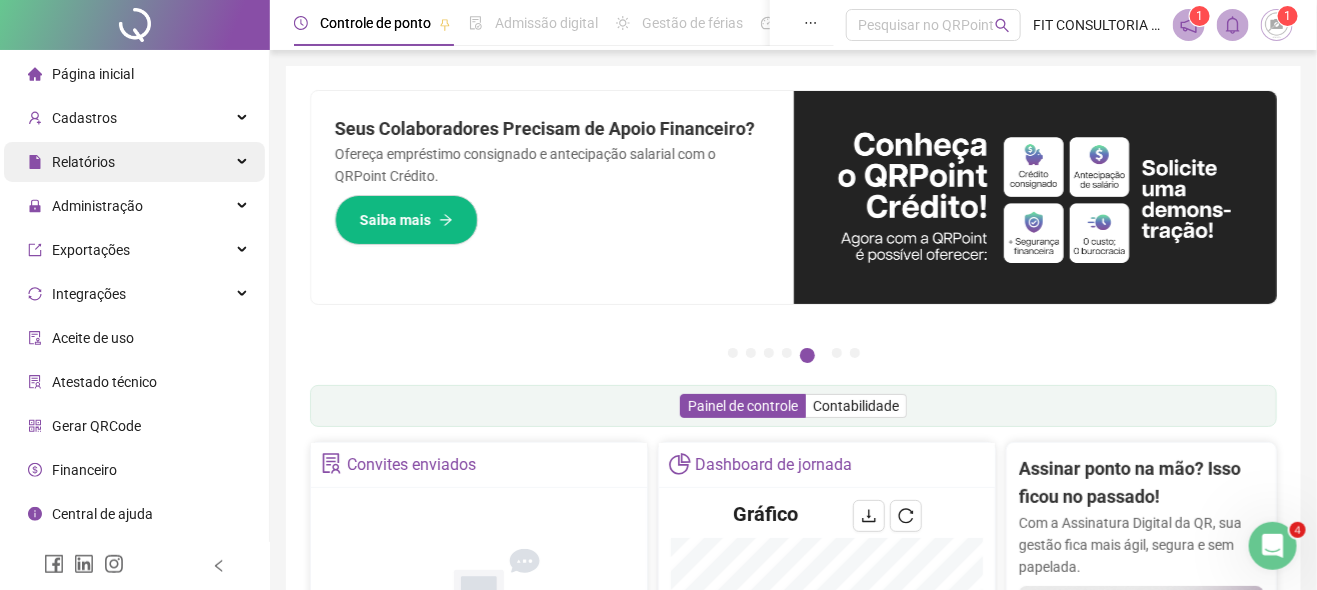 click on "Relatórios" at bounding box center [134, 162] 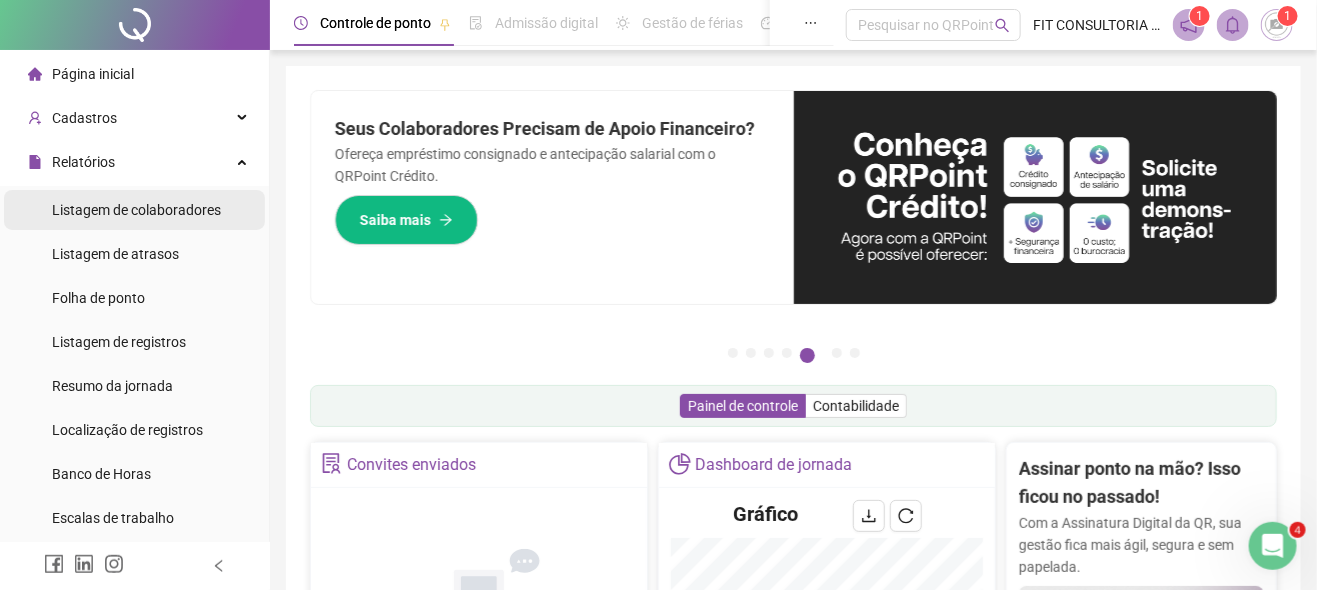 click on "Listagem de colaboradores" at bounding box center (136, 210) 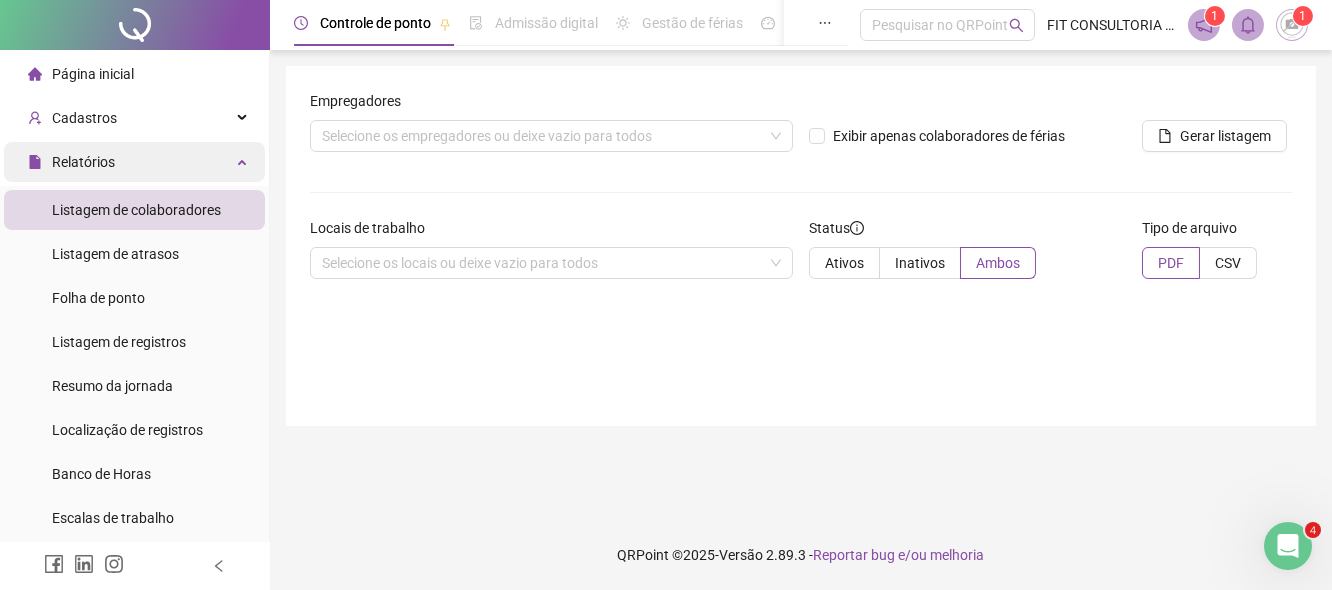 click on "Relatórios" at bounding box center (134, 162) 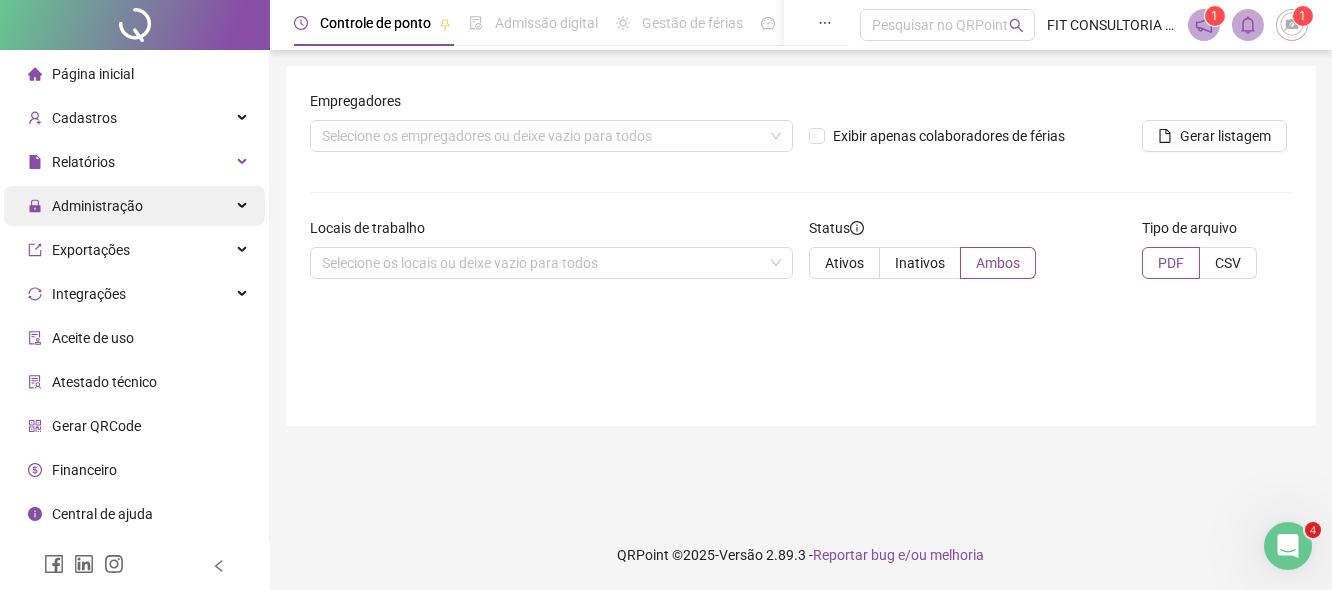 drag, startPoint x: 126, startPoint y: 205, endPoint x: 124, endPoint y: 223, distance: 18.110771 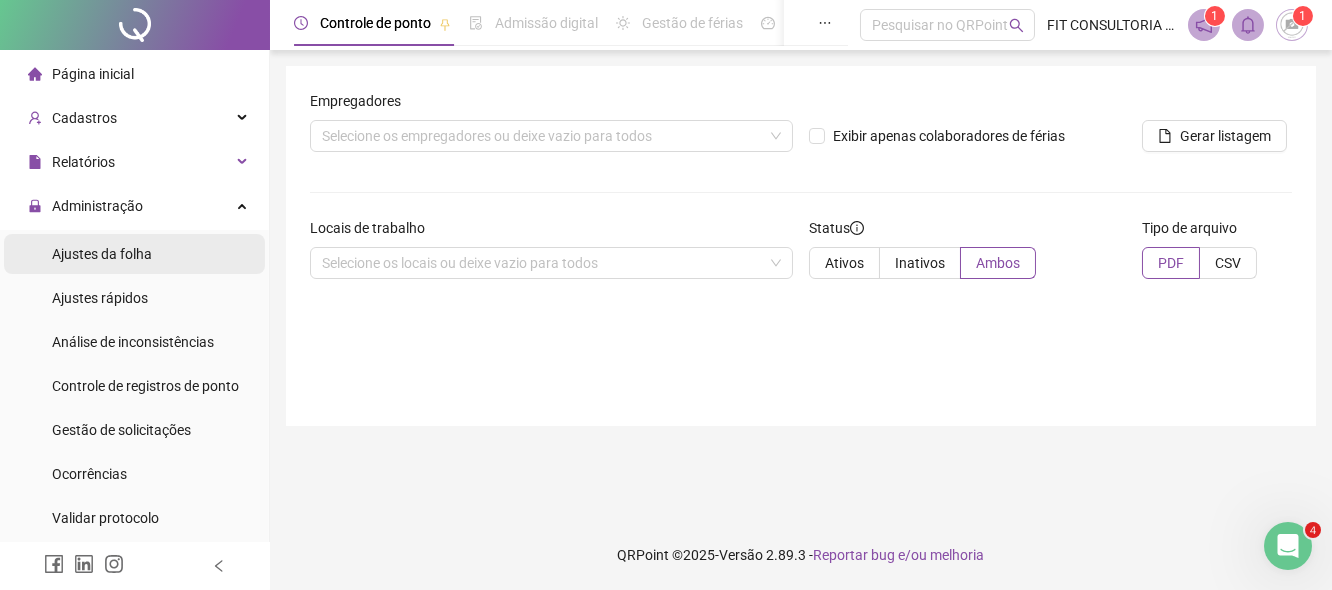 click on "Ajustes da folha" at bounding box center [102, 254] 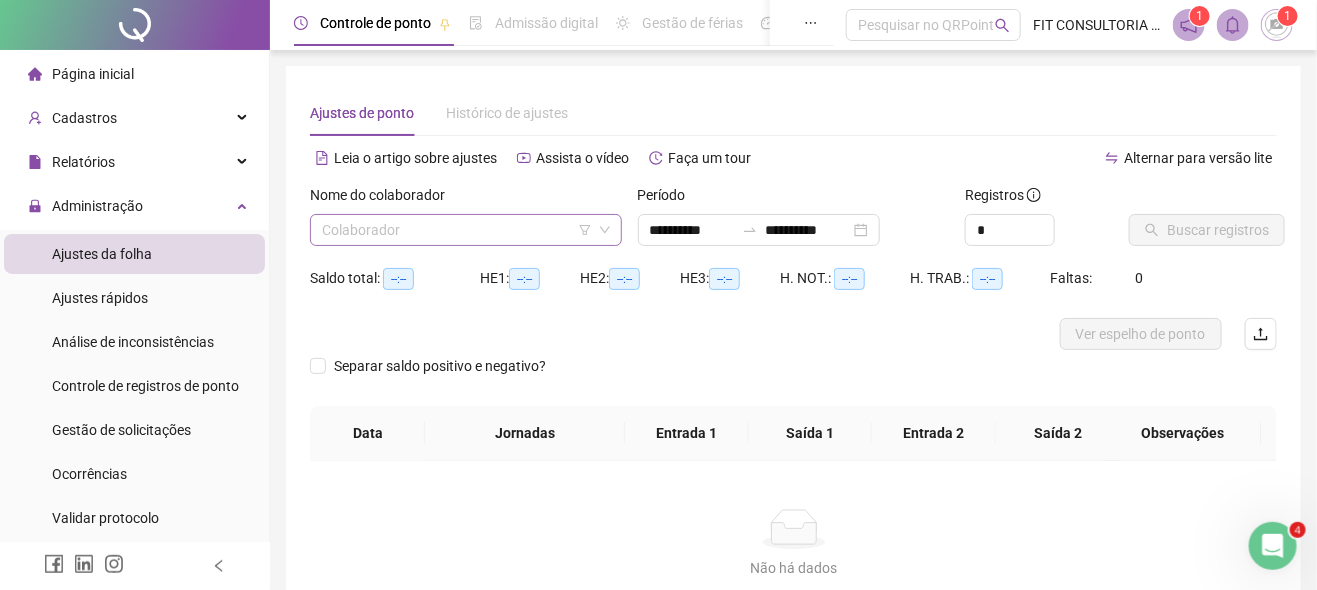 click at bounding box center (457, 230) 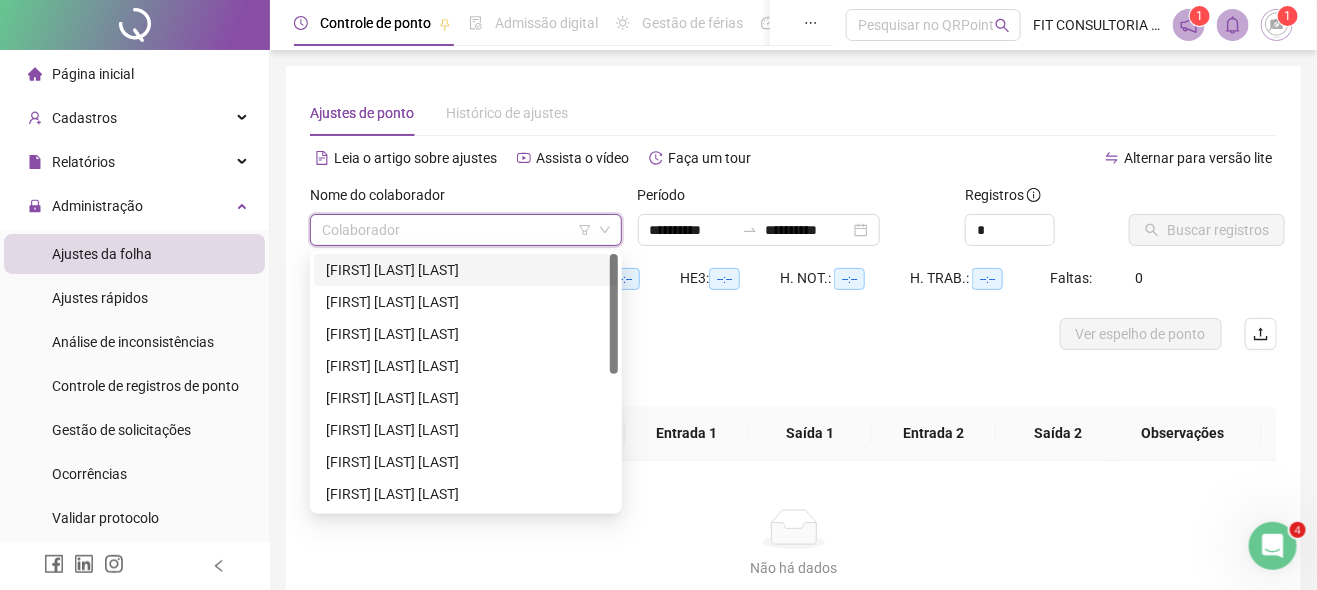 click on "[FIRST] [LAST] [LAST]" at bounding box center [466, 270] 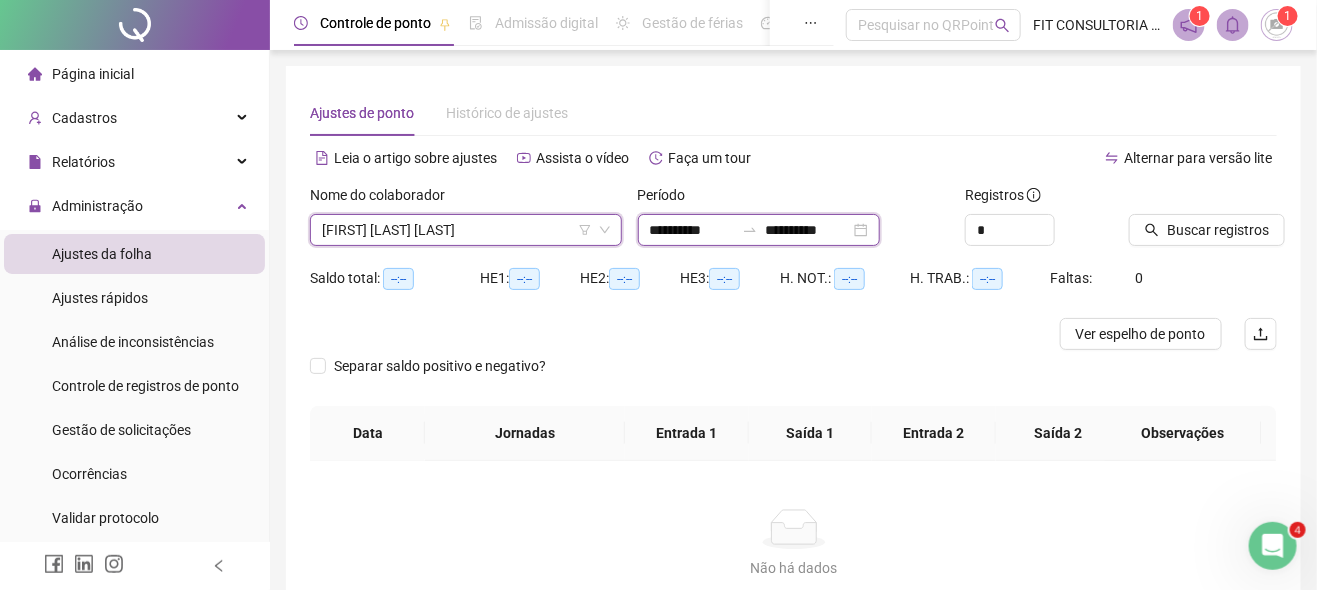 click on "**********" at bounding box center [692, 230] 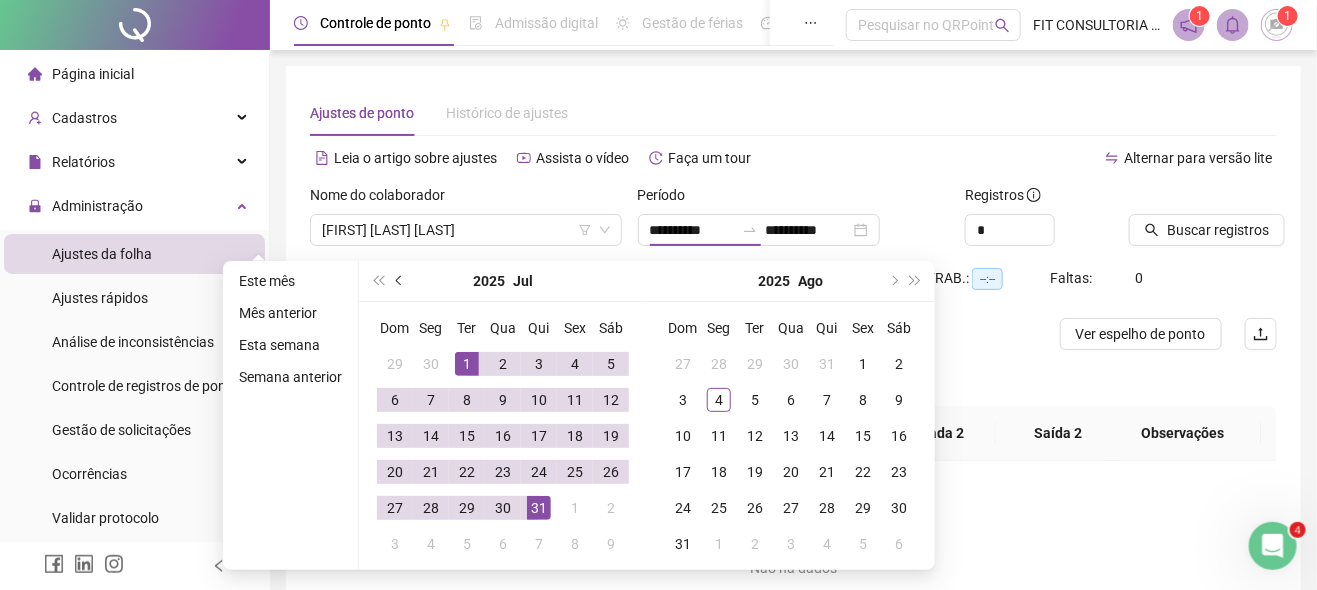 click at bounding box center (401, 281) 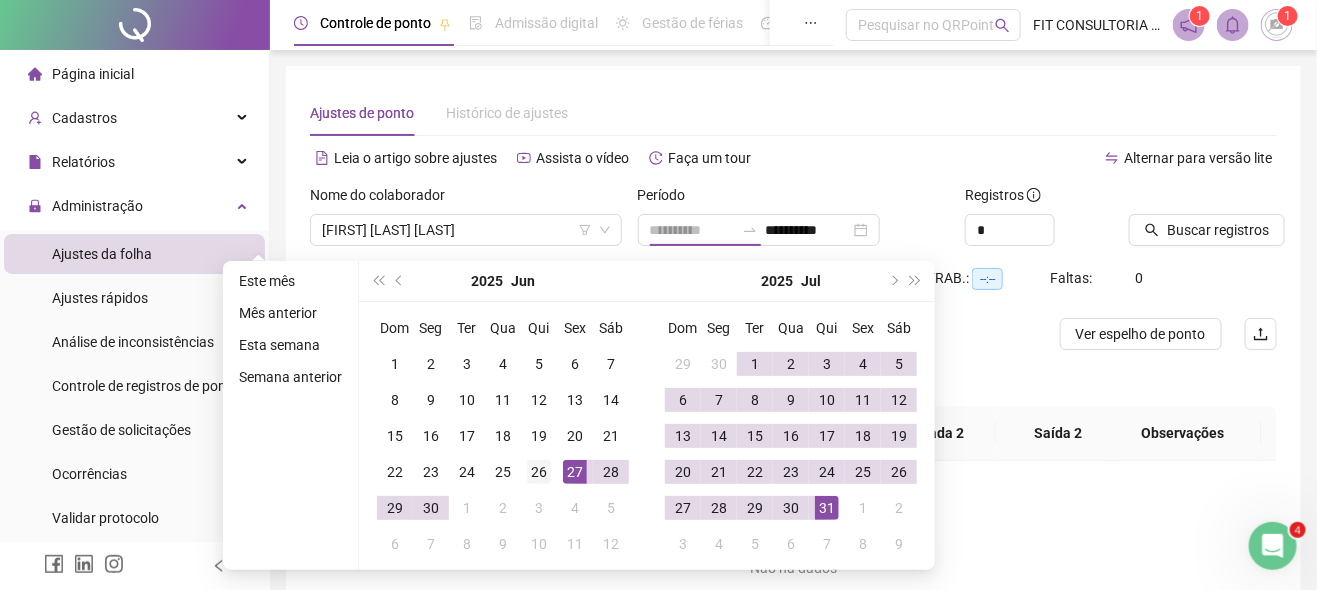type on "**********" 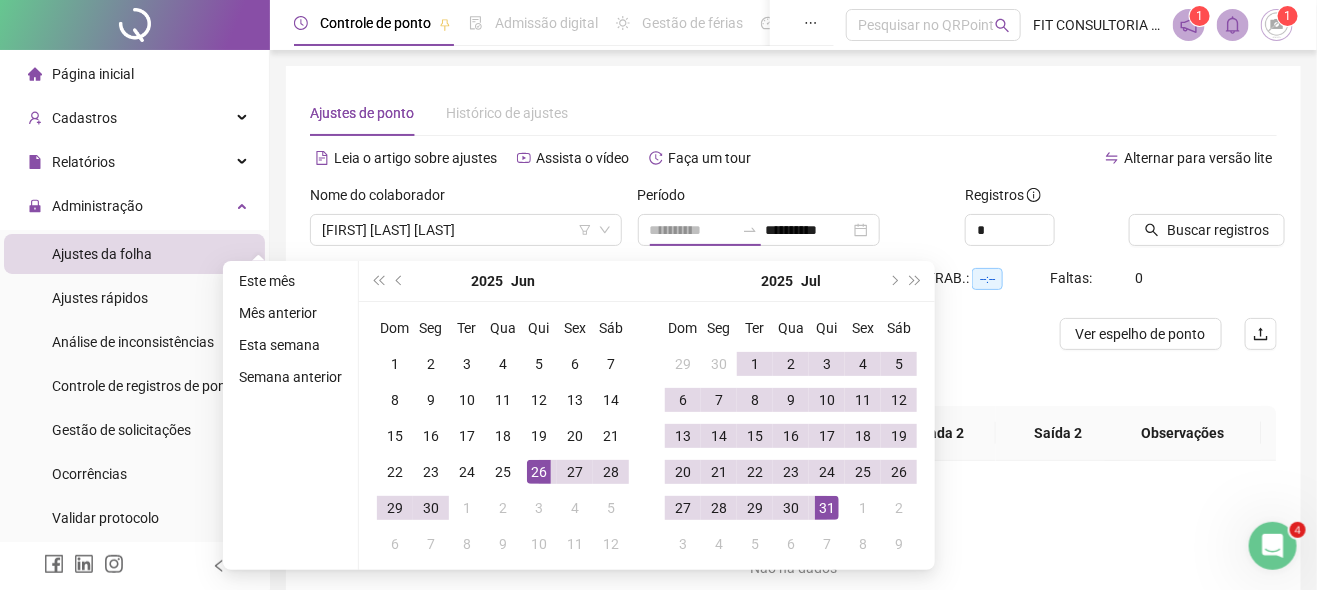 click on "26" at bounding box center [539, 472] 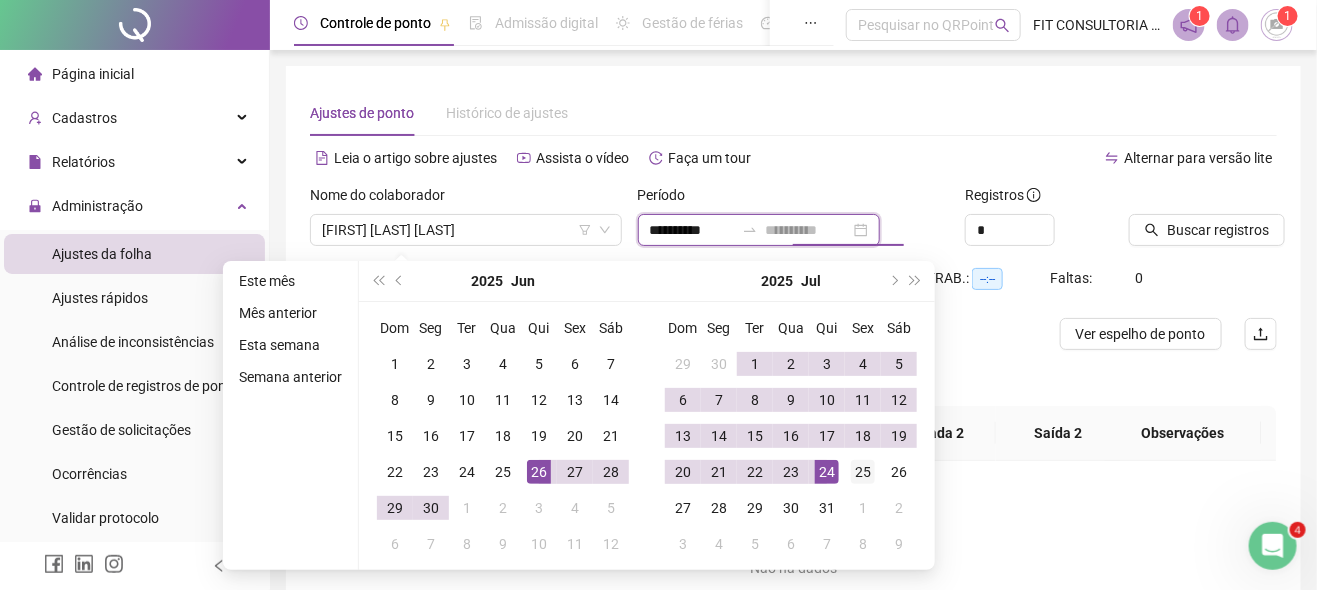 type on "**********" 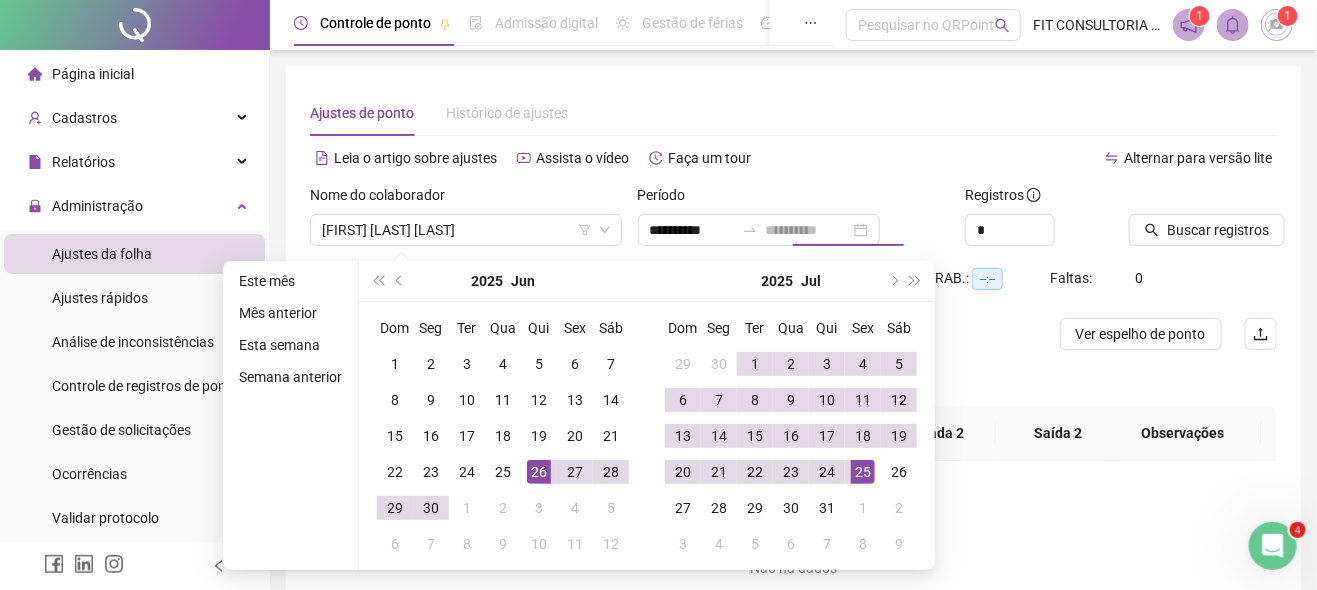 click on "25" at bounding box center [863, 472] 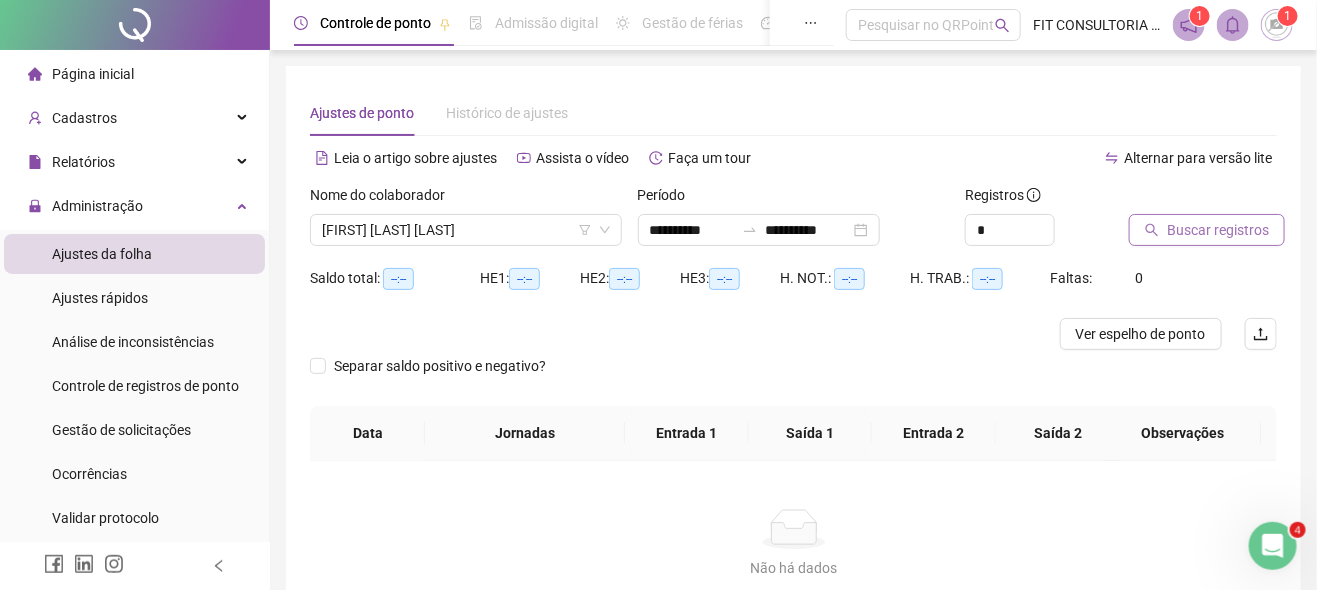 click on "Buscar registros" at bounding box center (1218, 230) 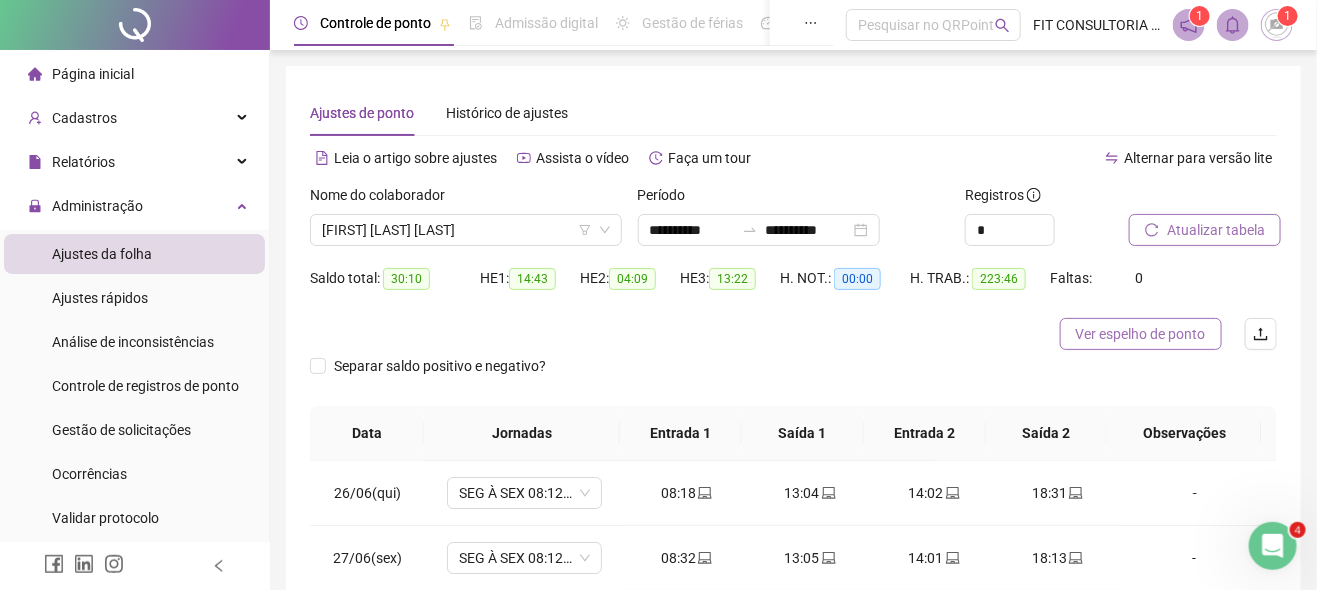 click on "Ver espelho de ponto" at bounding box center [1141, 334] 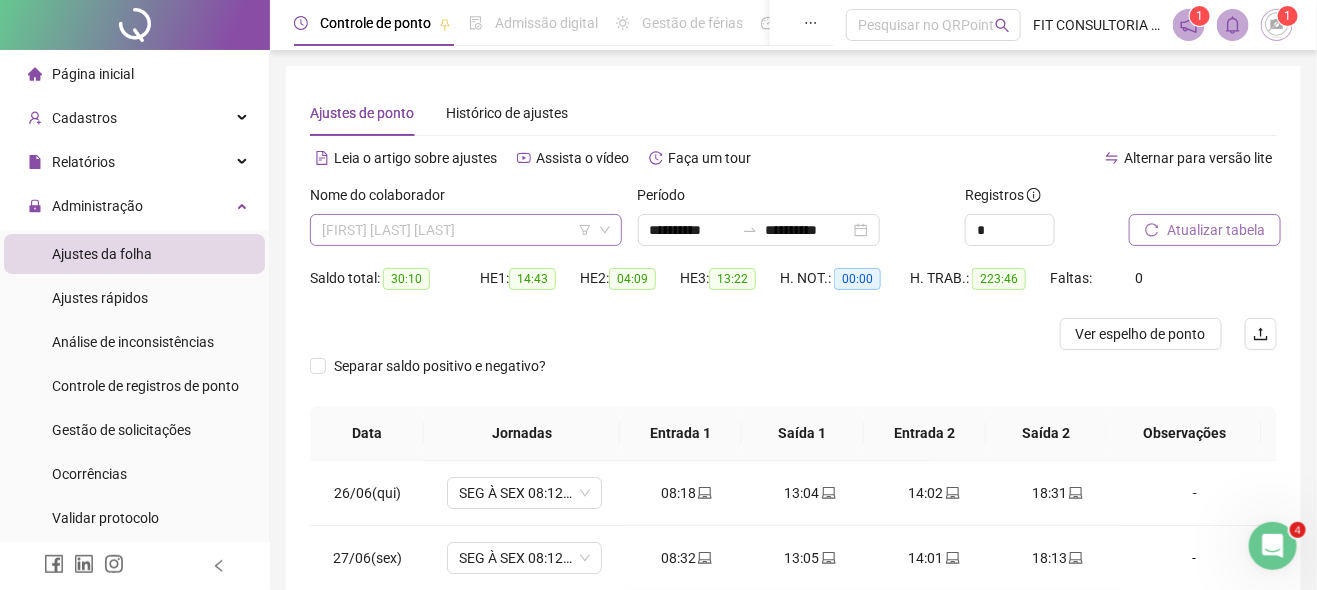 click on "[FIRST] [LAST] [LAST]" at bounding box center (466, 230) 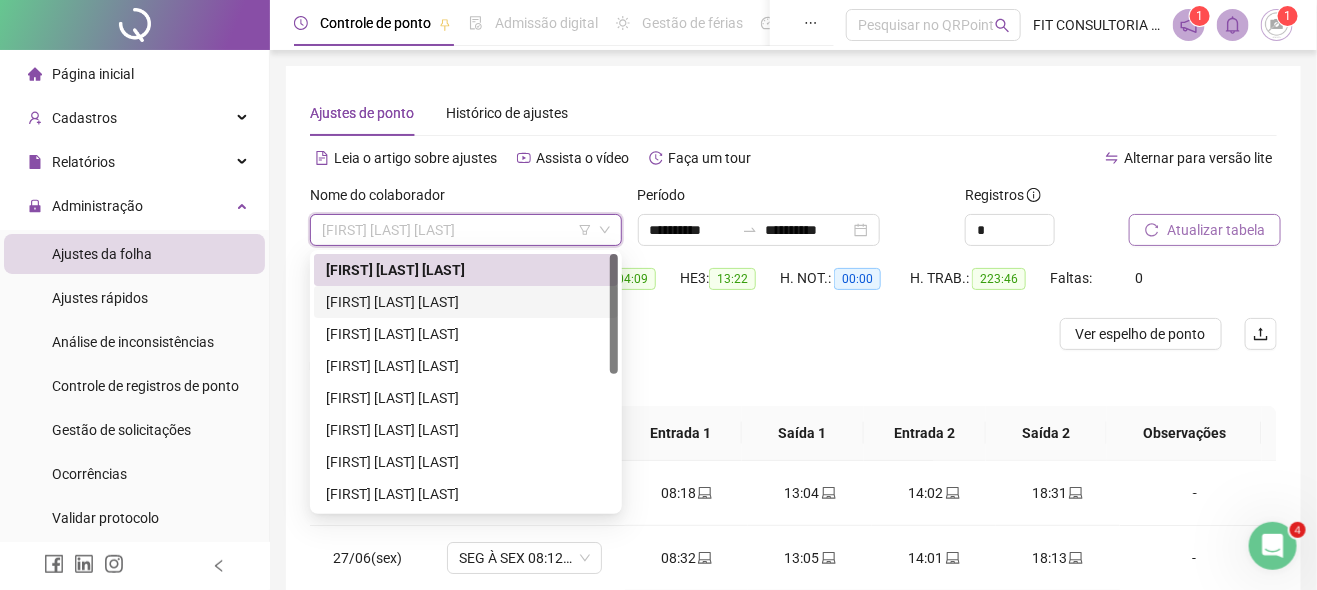 drag, startPoint x: 402, startPoint y: 310, endPoint x: 394, endPoint y: 298, distance: 14.422205 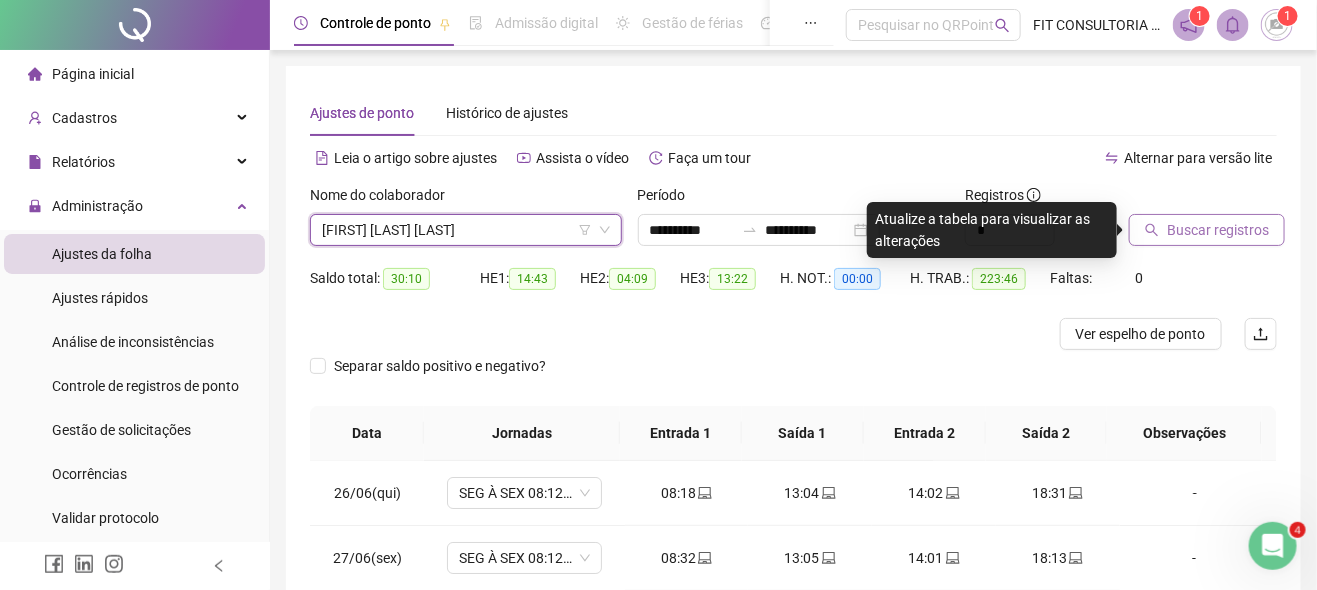 click on "Buscar registros" at bounding box center (1218, 230) 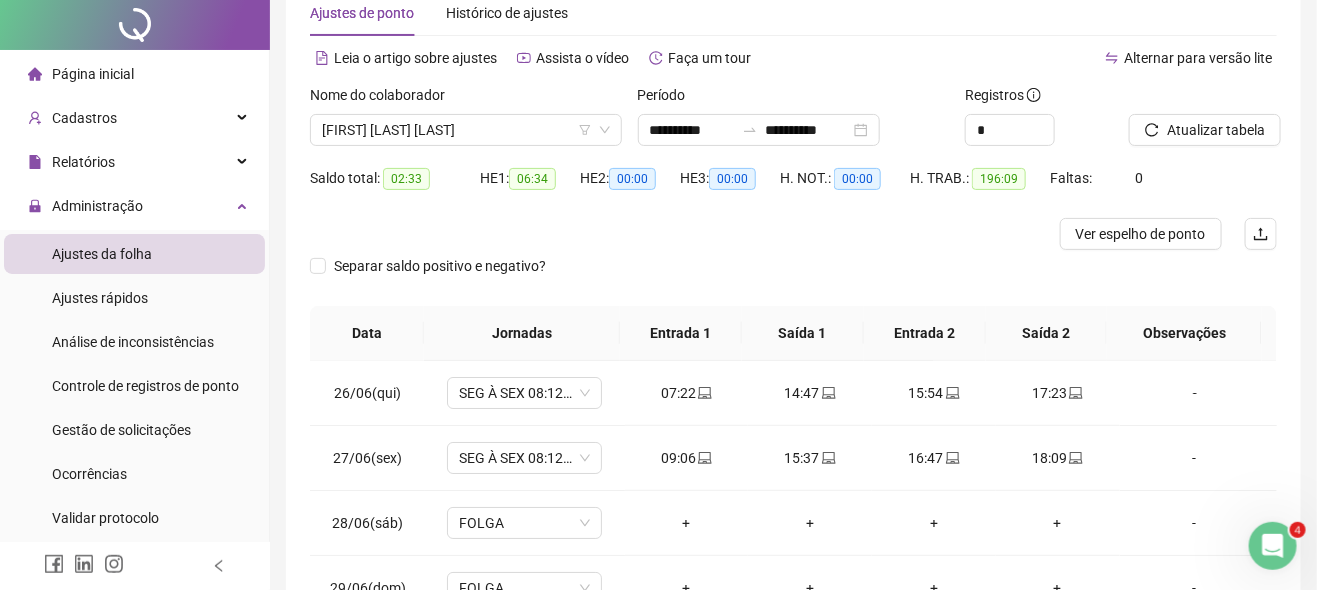 scroll, scrollTop: 300, scrollLeft: 0, axis: vertical 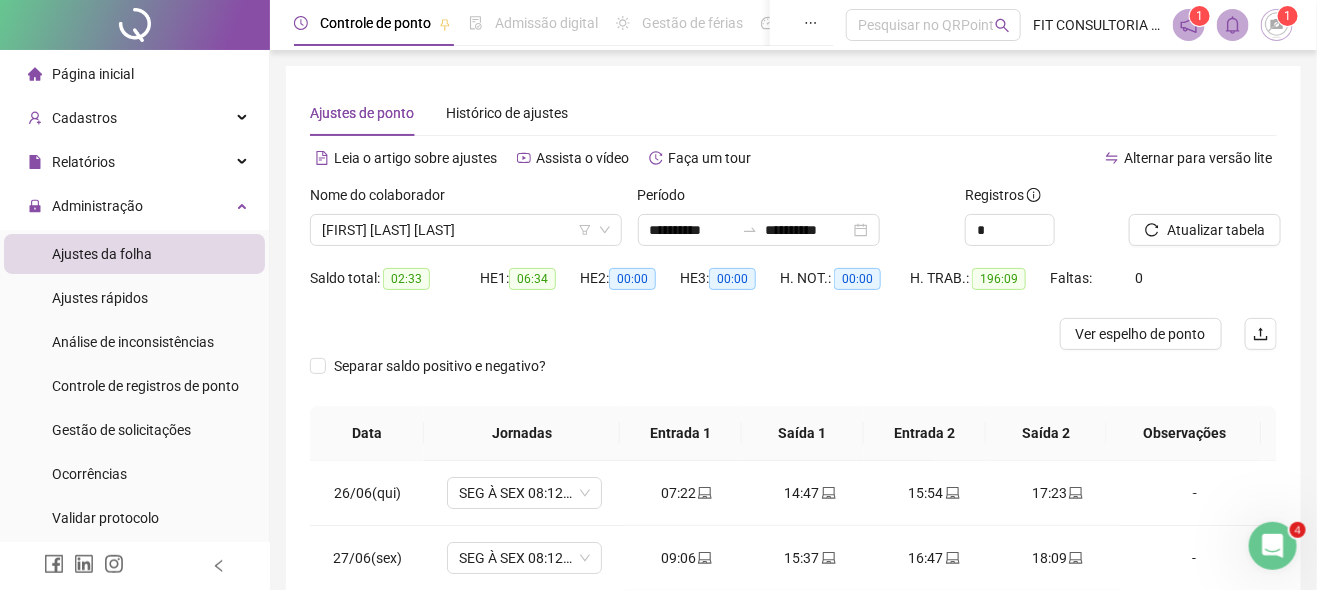 drag, startPoint x: 1179, startPoint y: 339, endPoint x: 1085, endPoint y: 429, distance: 130.13838 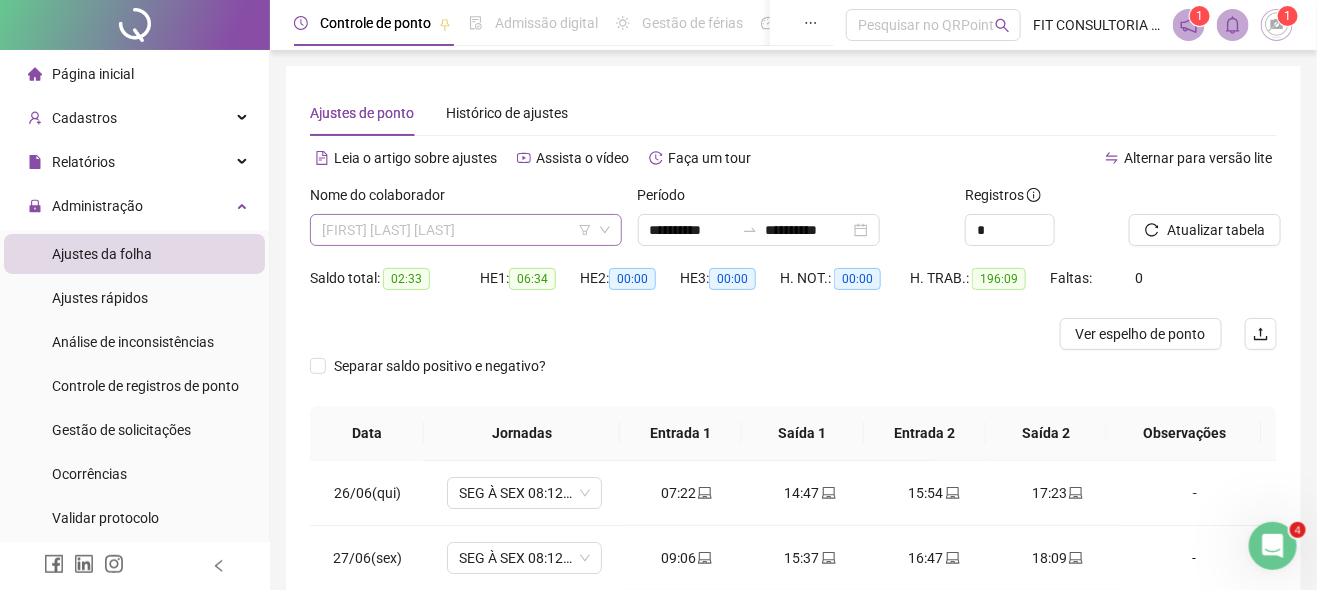 click on "[FIRST] [LAST] [LAST]" at bounding box center (466, 230) 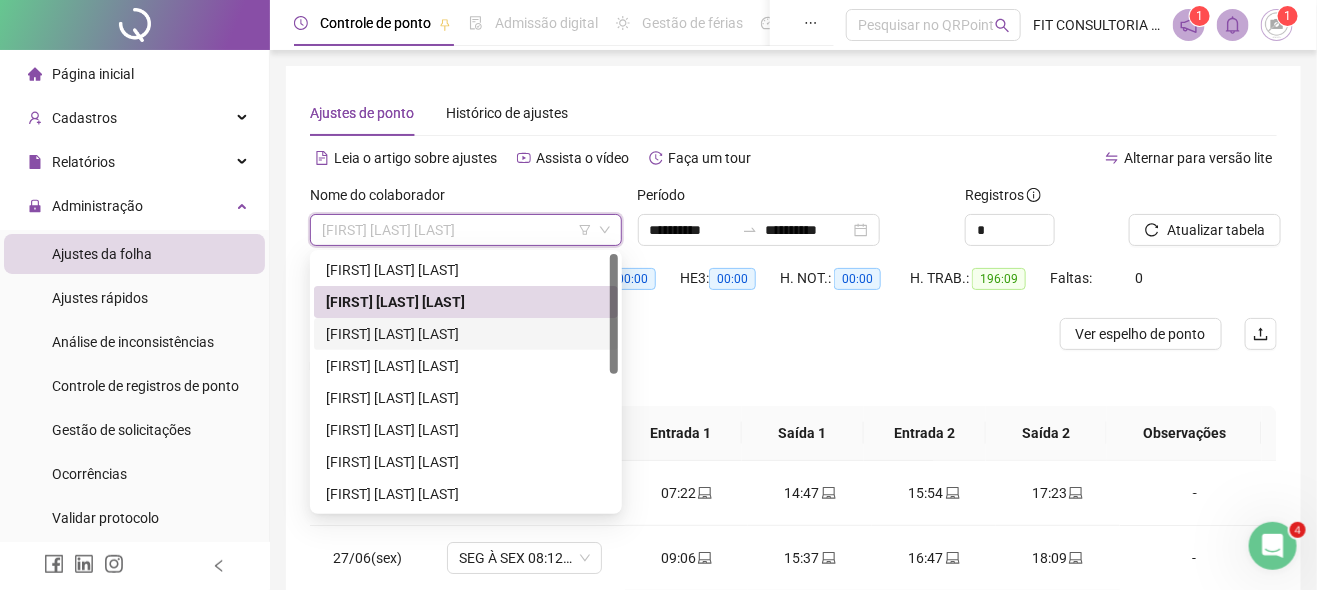 drag, startPoint x: 396, startPoint y: 330, endPoint x: 605, endPoint y: 347, distance: 209.69025 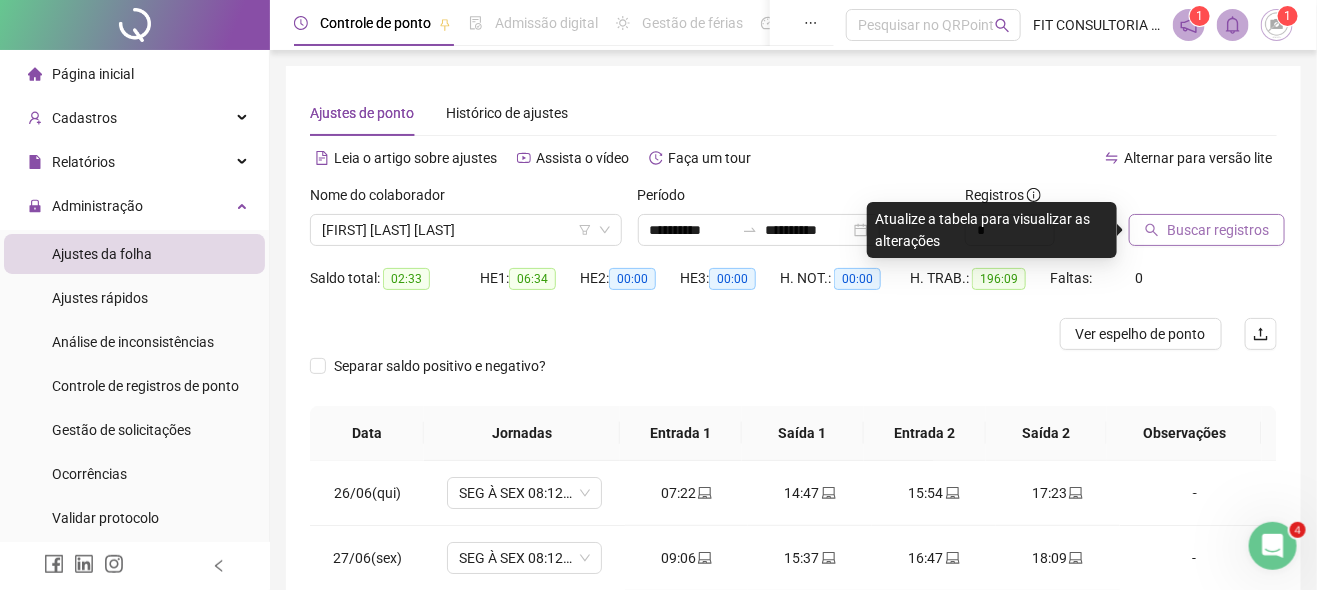 click on "Buscar registros" at bounding box center [1218, 230] 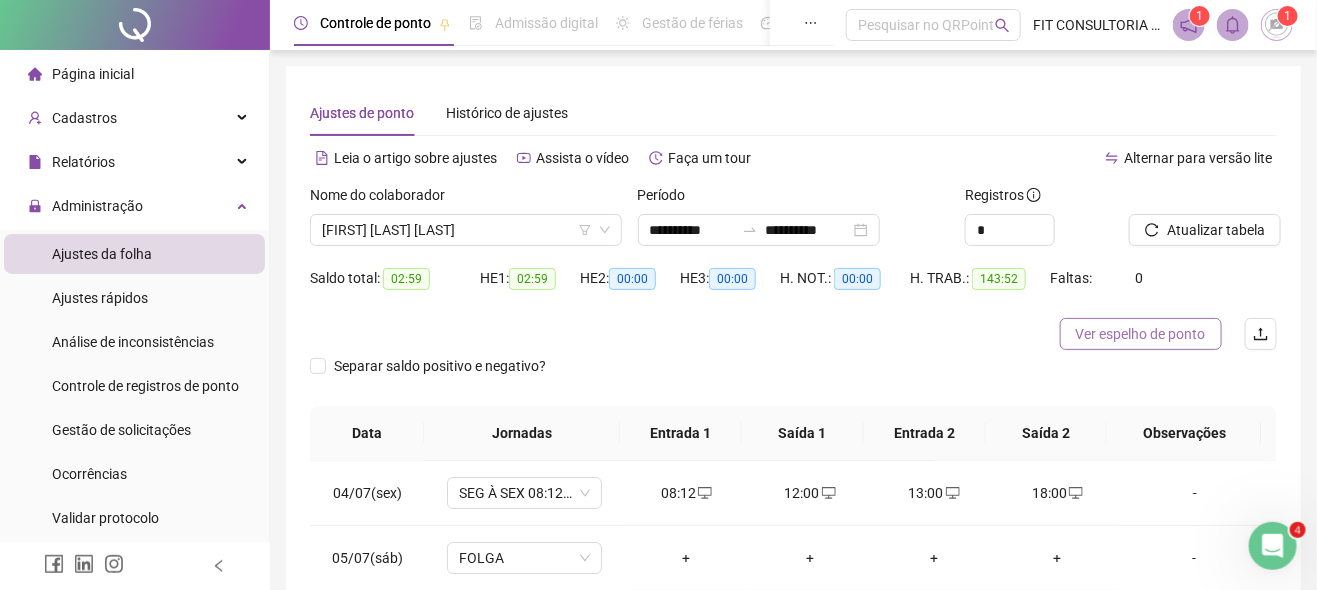 click on "Ver espelho de ponto" at bounding box center [1141, 334] 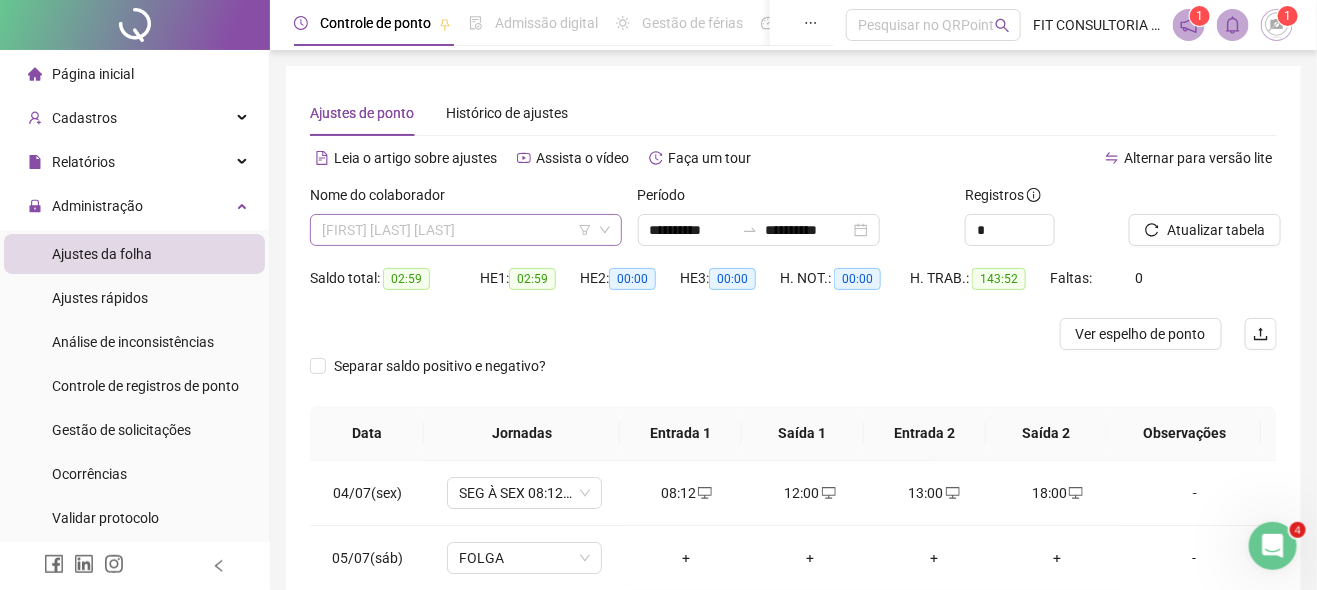 click on "[FIRST] [LAST] [LAST]" at bounding box center (466, 230) 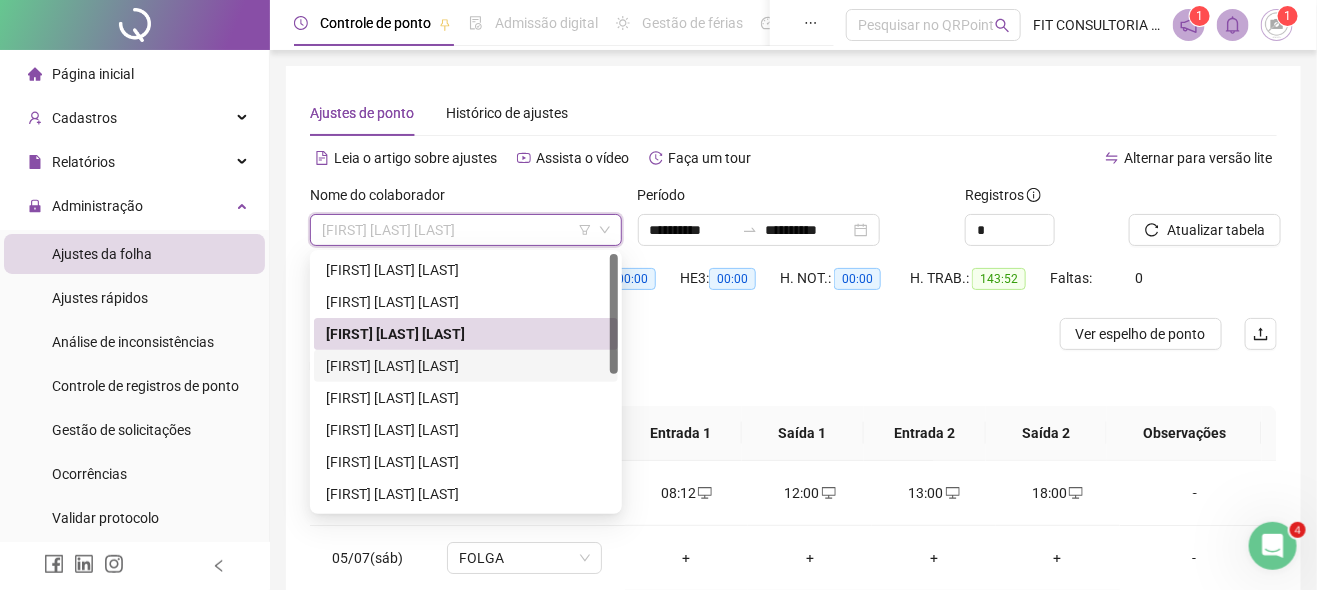 click on "[FIRST] [LAST] [LAST]" at bounding box center (466, 366) 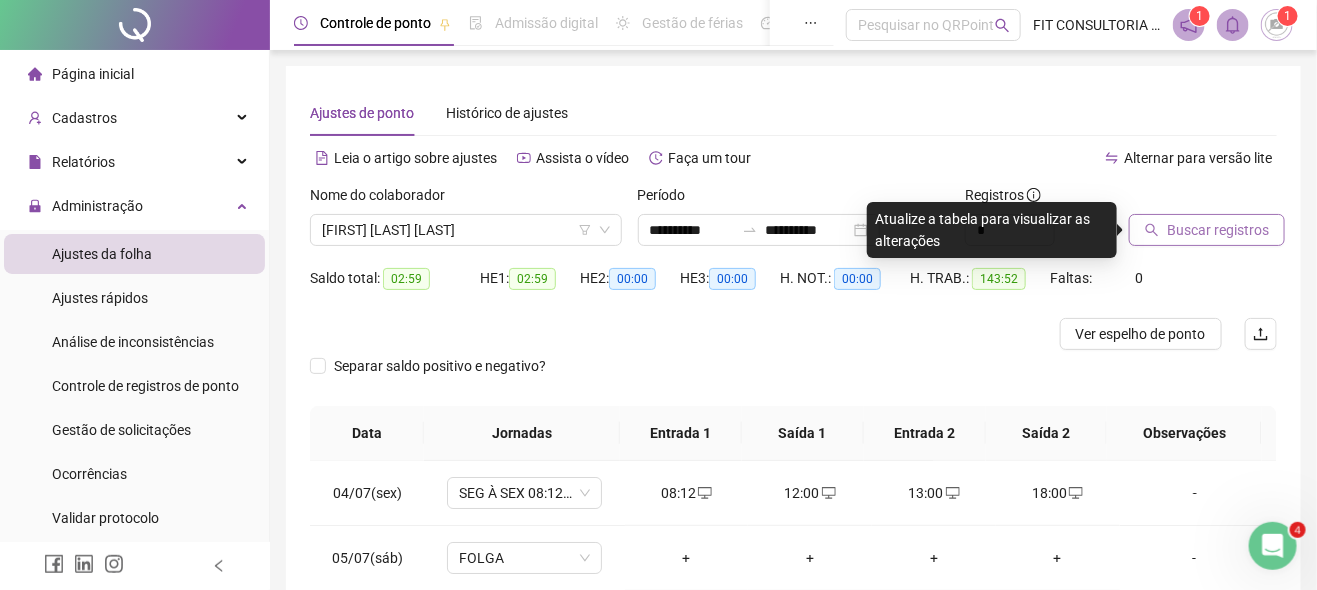 click on "Buscar registros" at bounding box center [1218, 230] 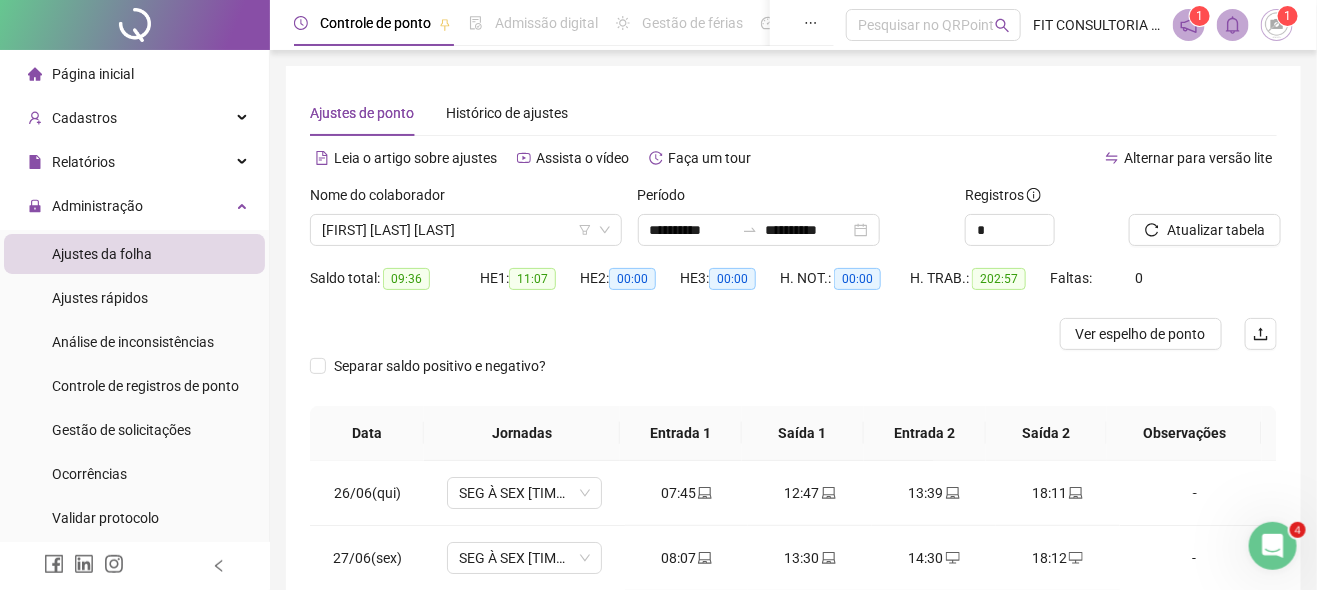 click on "Ver espelho de ponto" at bounding box center [1141, 334] 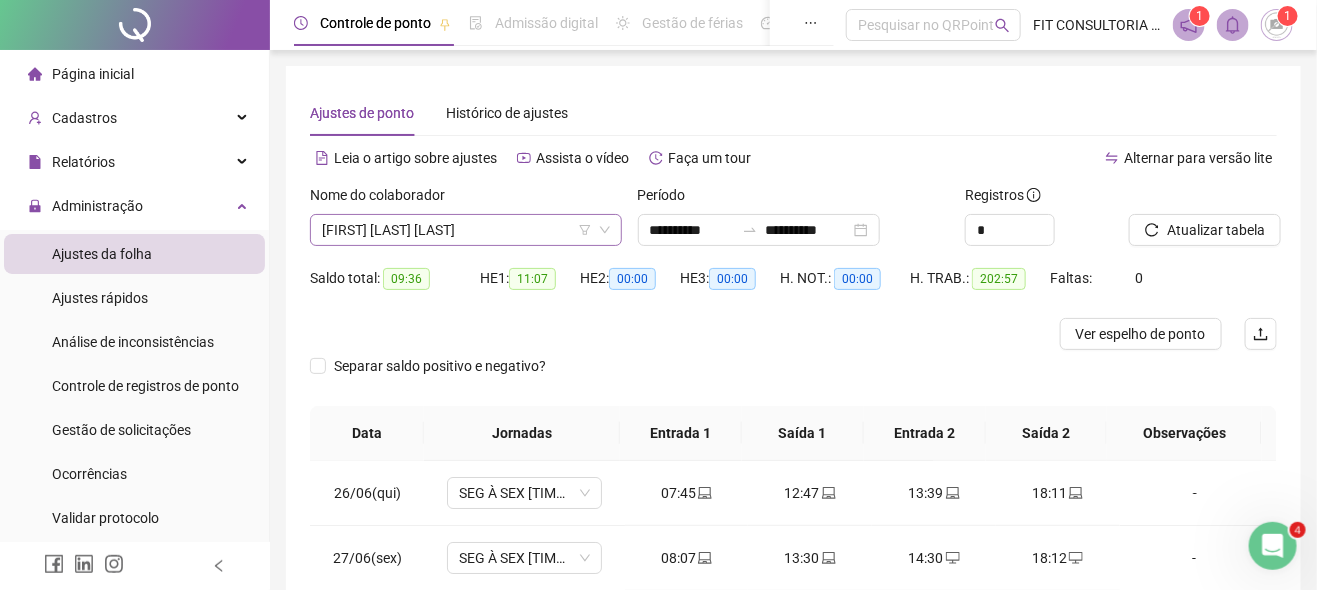click on "[FIRST] [LAST] [LAST]" at bounding box center (466, 230) 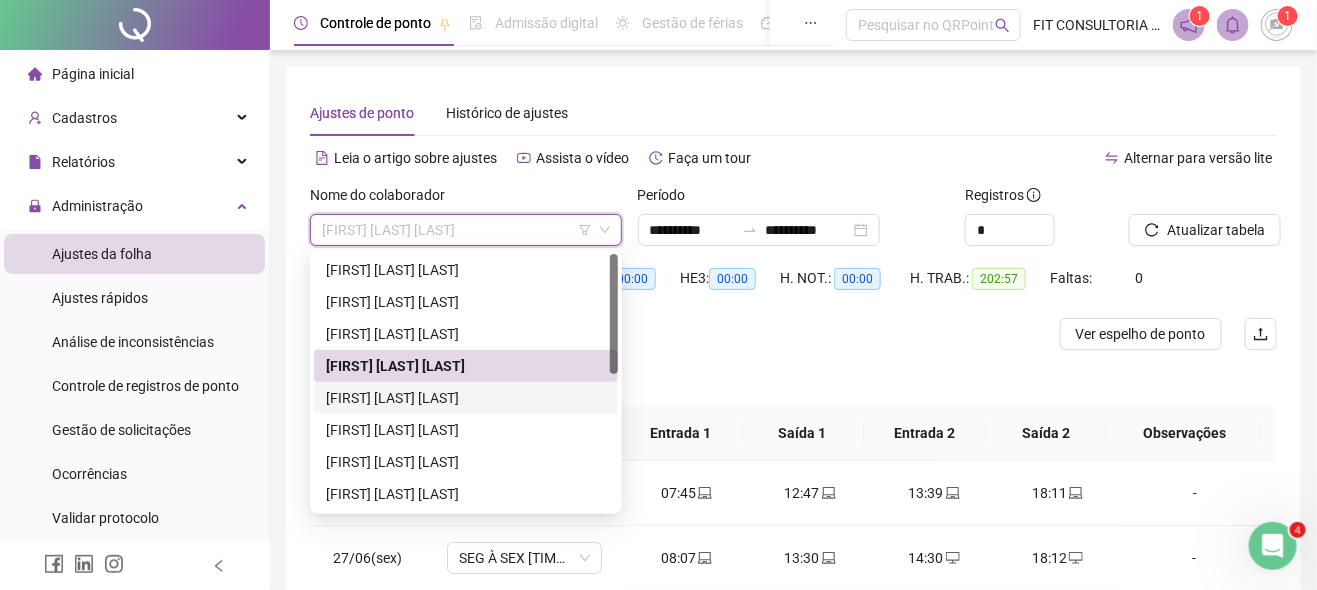 drag, startPoint x: 423, startPoint y: 405, endPoint x: 636, endPoint y: 390, distance: 213.52751 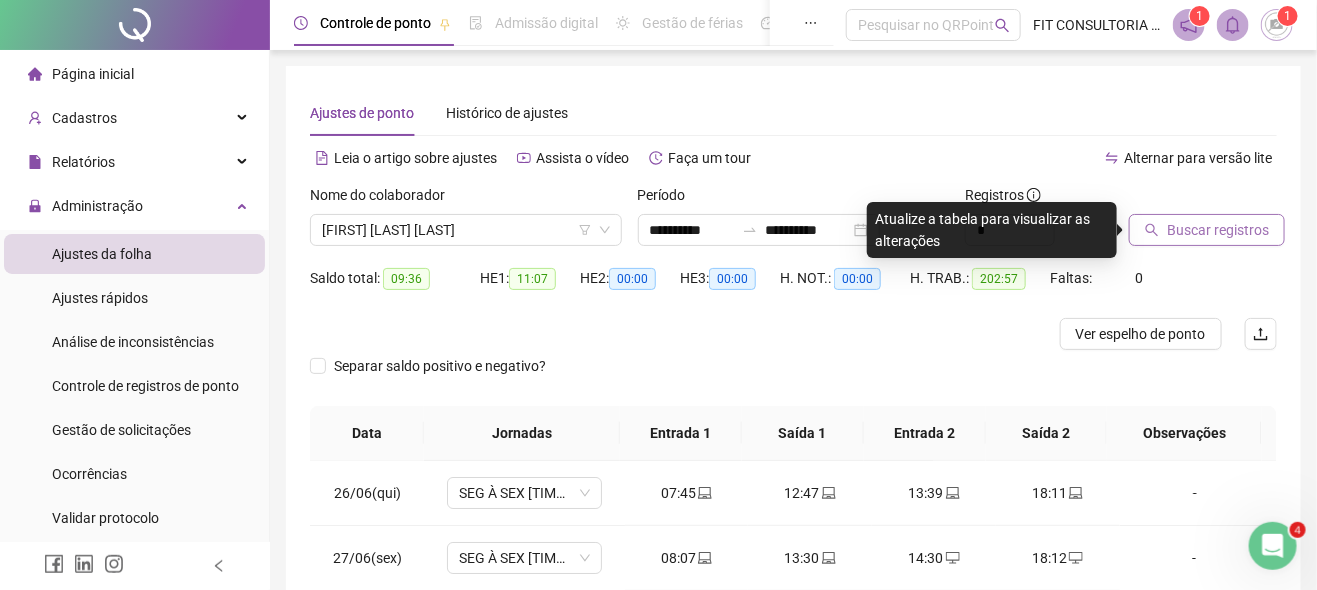 click on "Buscar registros" at bounding box center (1207, 230) 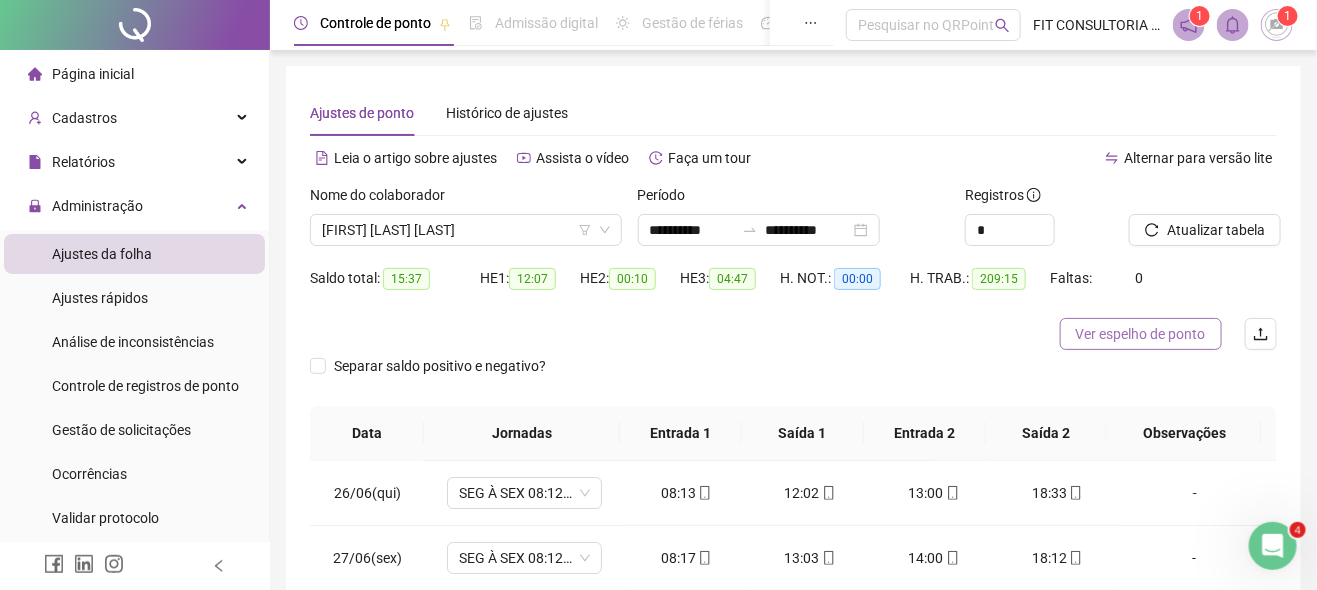 drag, startPoint x: 1187, startPoint y: 331, endPoint x: 1201, endPoint y: 334, distance: 14.3178215 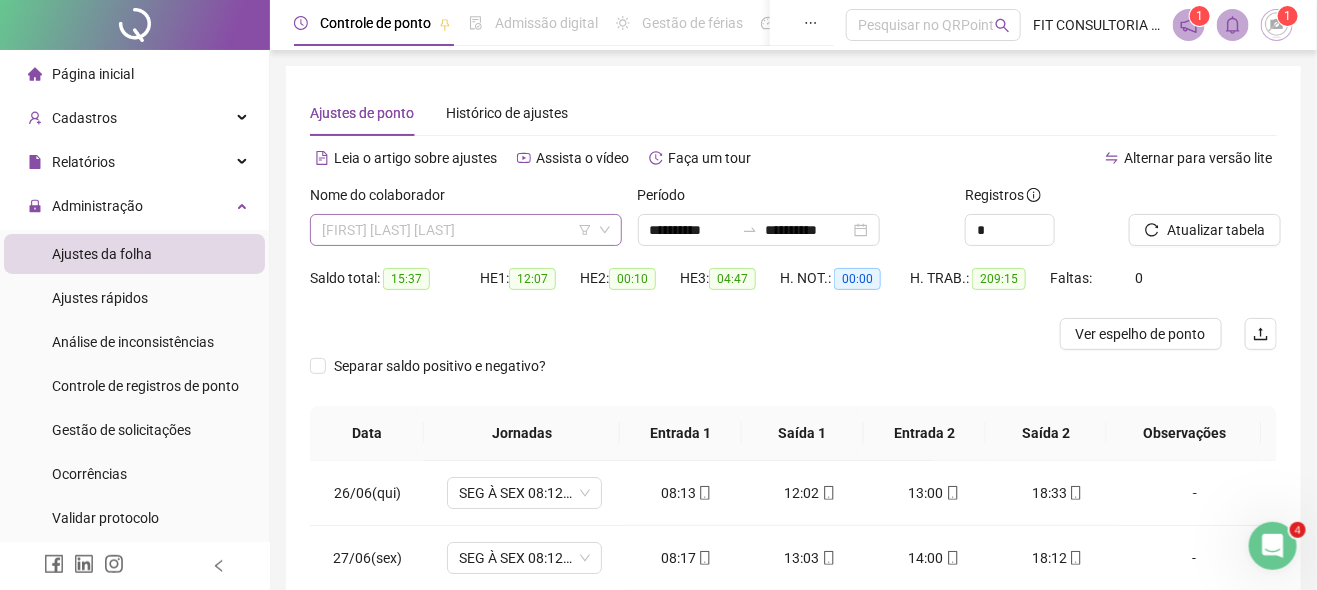 click on "[FIRST] [LAST] [LAST]" at bounding box center [466, 230] 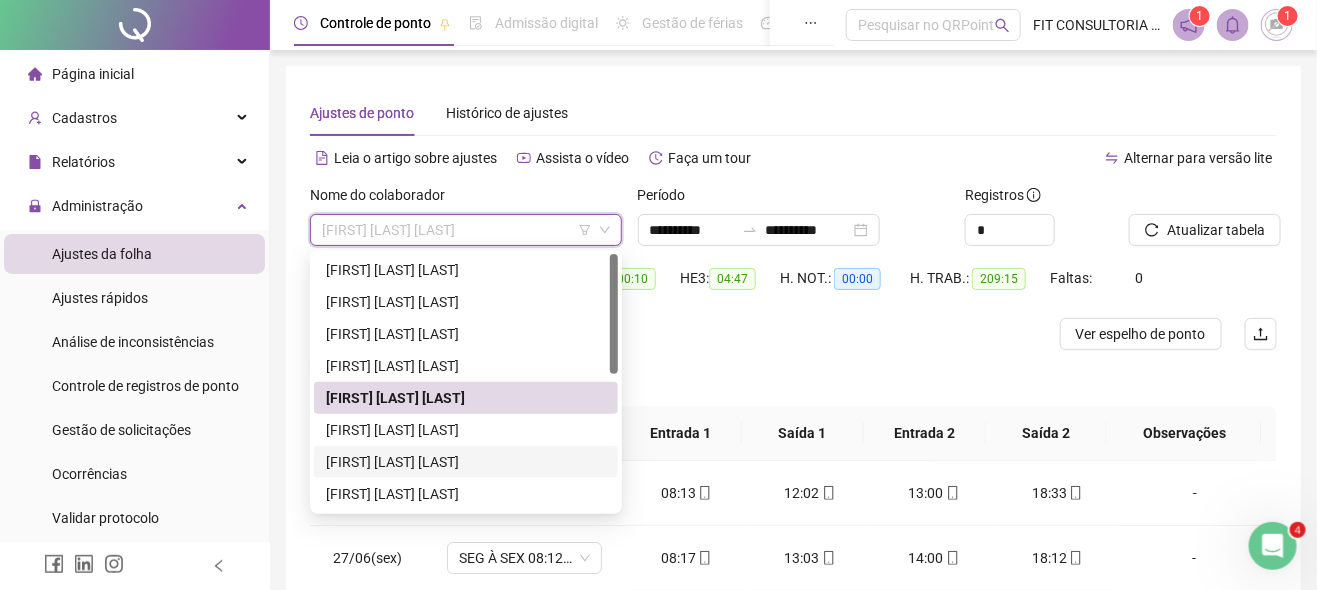 click on "[FIRST] [LAST] [LAST]" at bounding box center [466, 462] 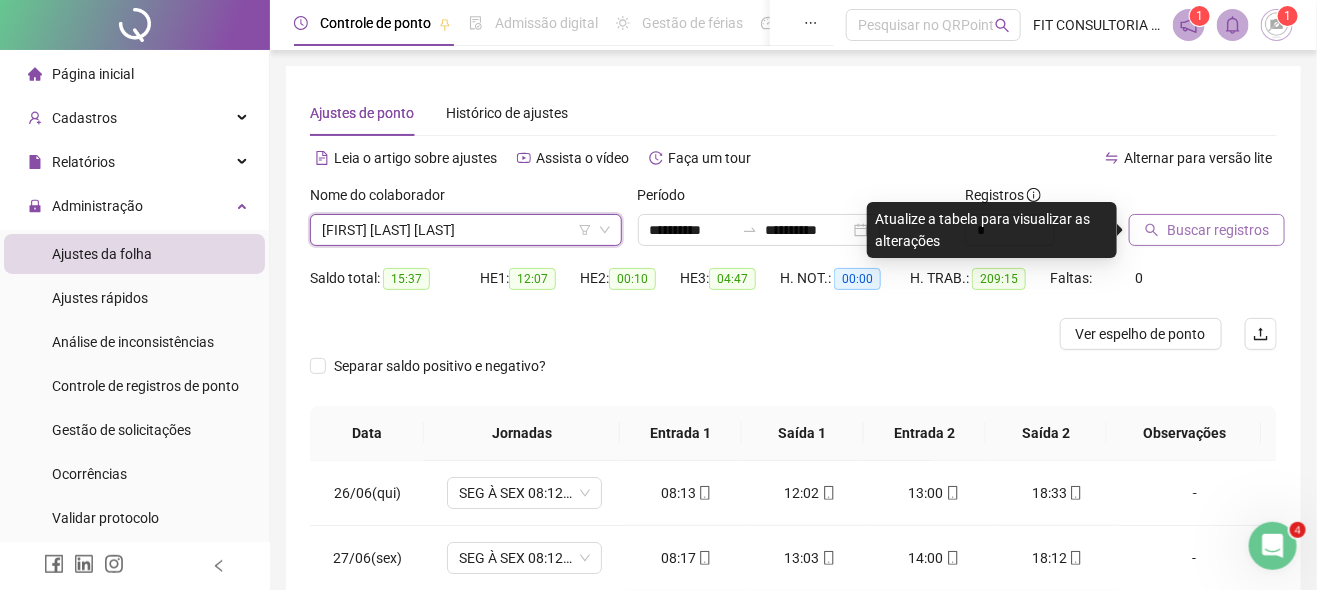click on "Buscar registros" at bounding box center (1218, 230) 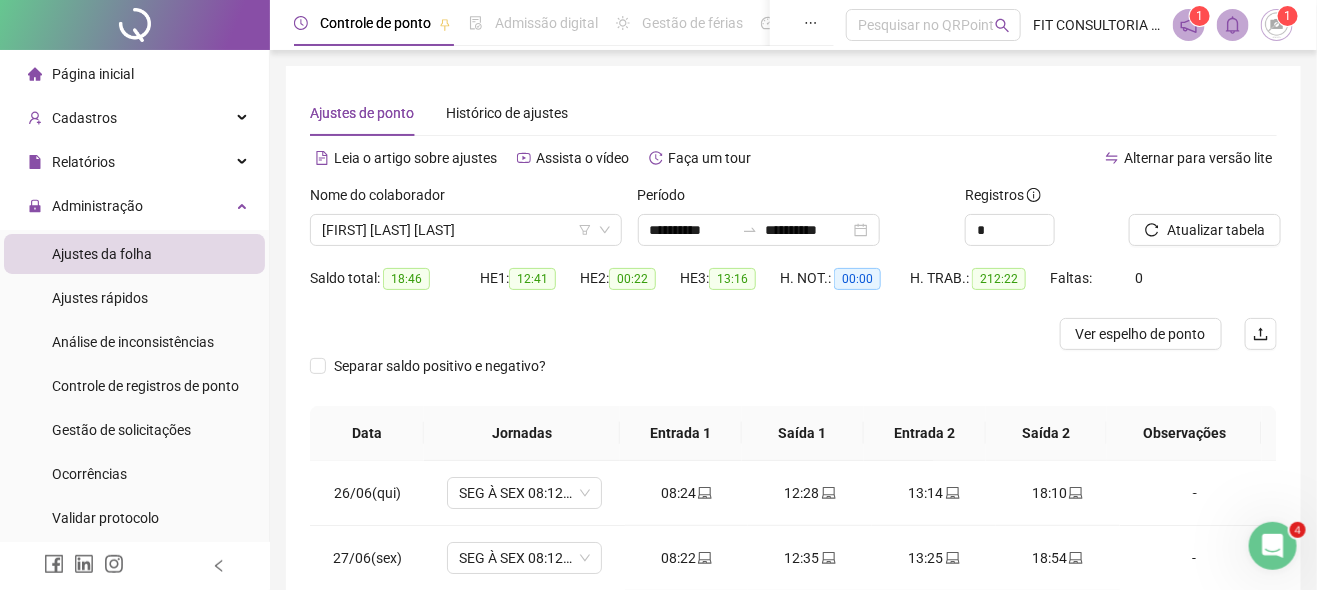 drag, startPoint x: 1141, startPoint y: 324, endPoint x: 1206, endPoint y: 373, distance: 81.400246 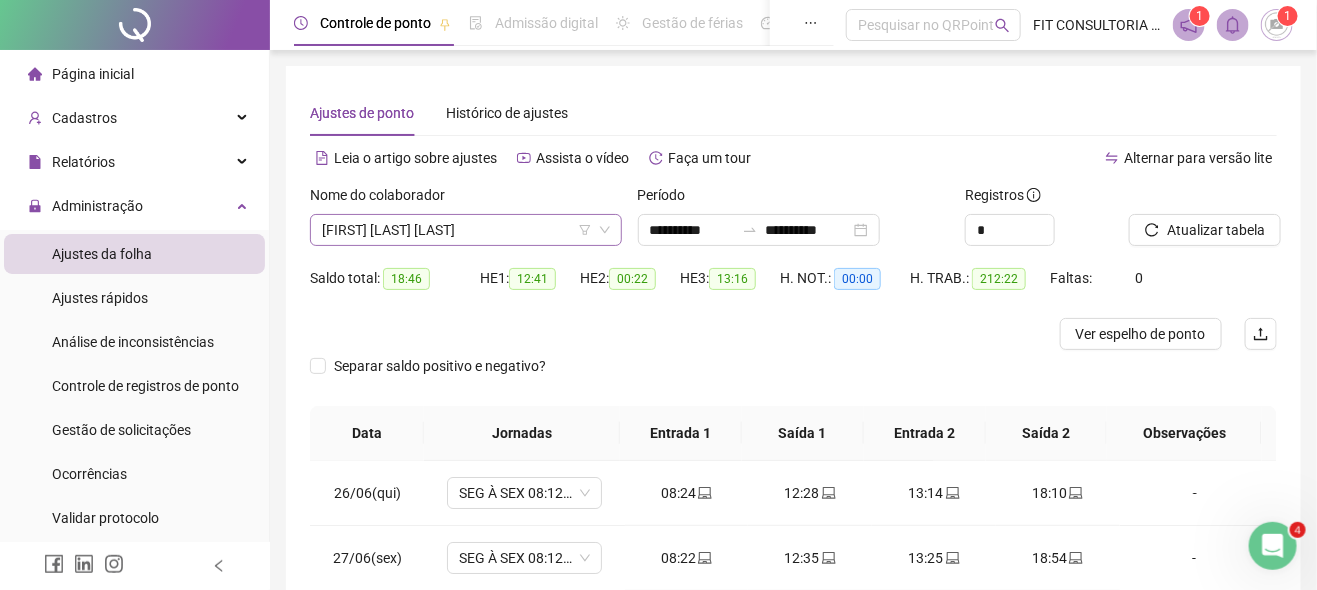 click on "[FIRST] [LAST] [LAST]" at bounding box center (466, 230) 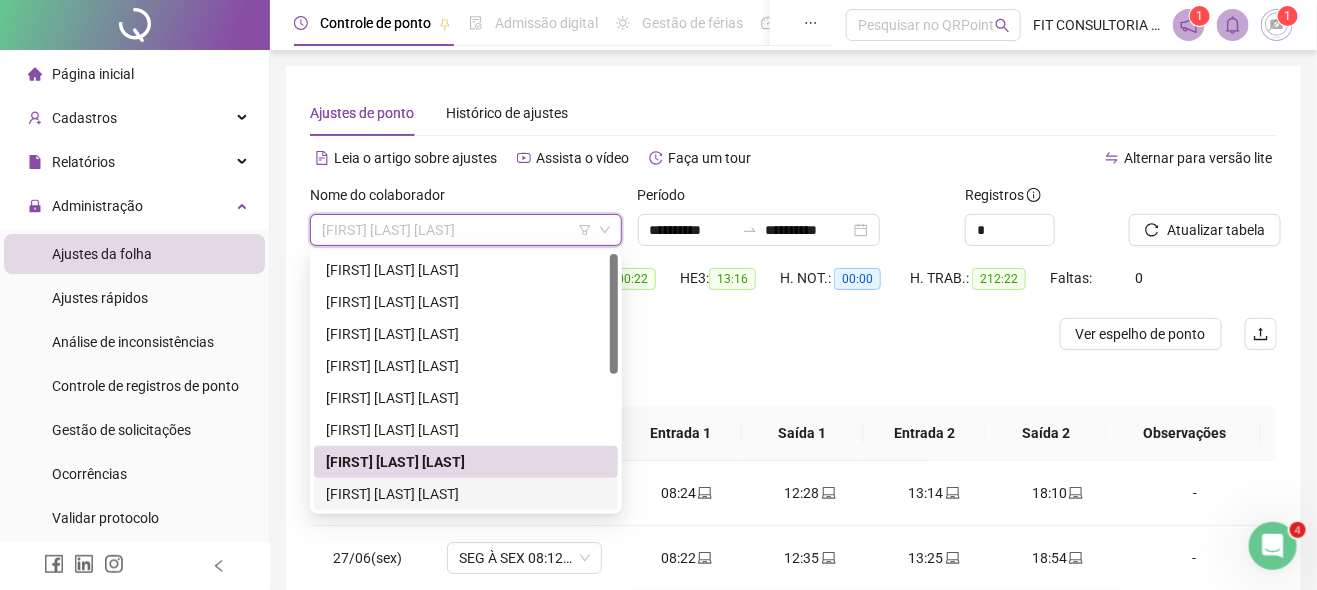 drag, startPoint x: 387, startPoint y: 493, endPoint x: 945, endPoint y: 439, distance: 560.6068 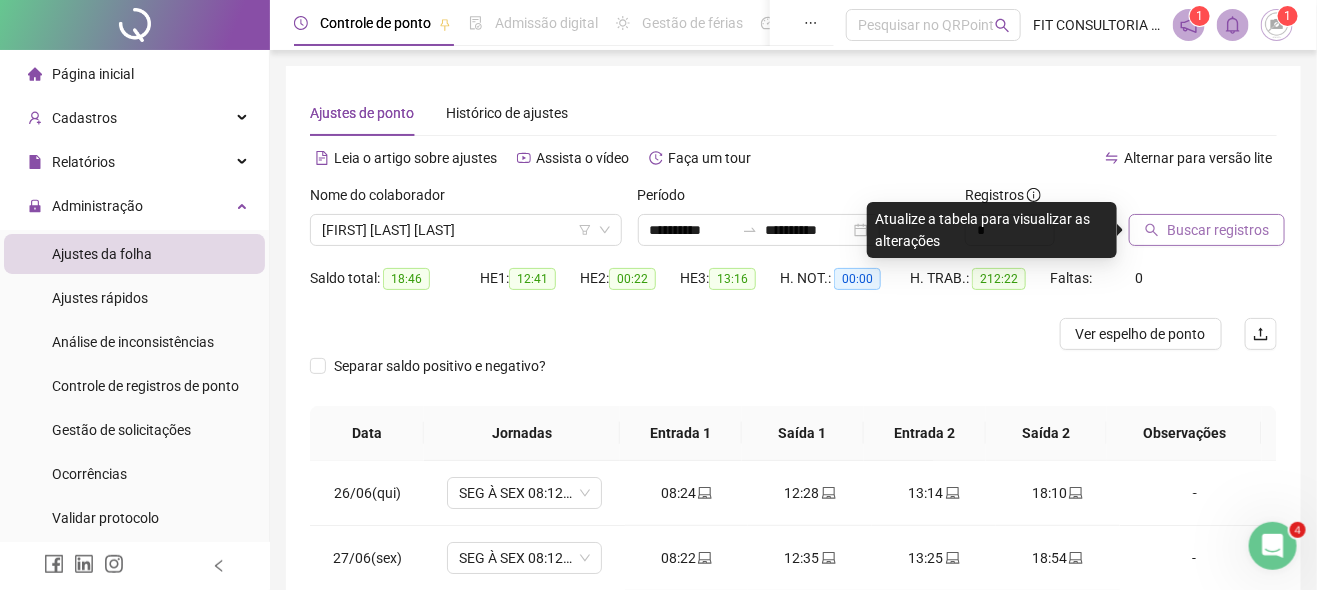 click on "Buscar registros" at bounding box center (1218, 230) 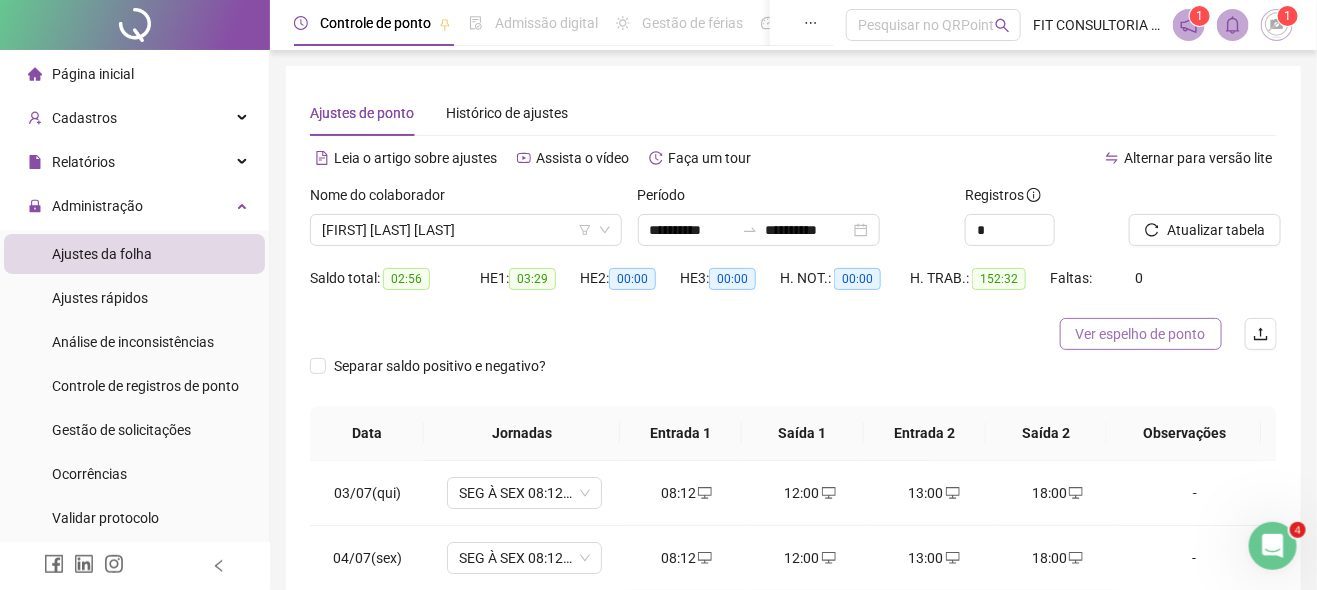 click on "Ver espelho de ponto" at bounding box center (1141, 334) 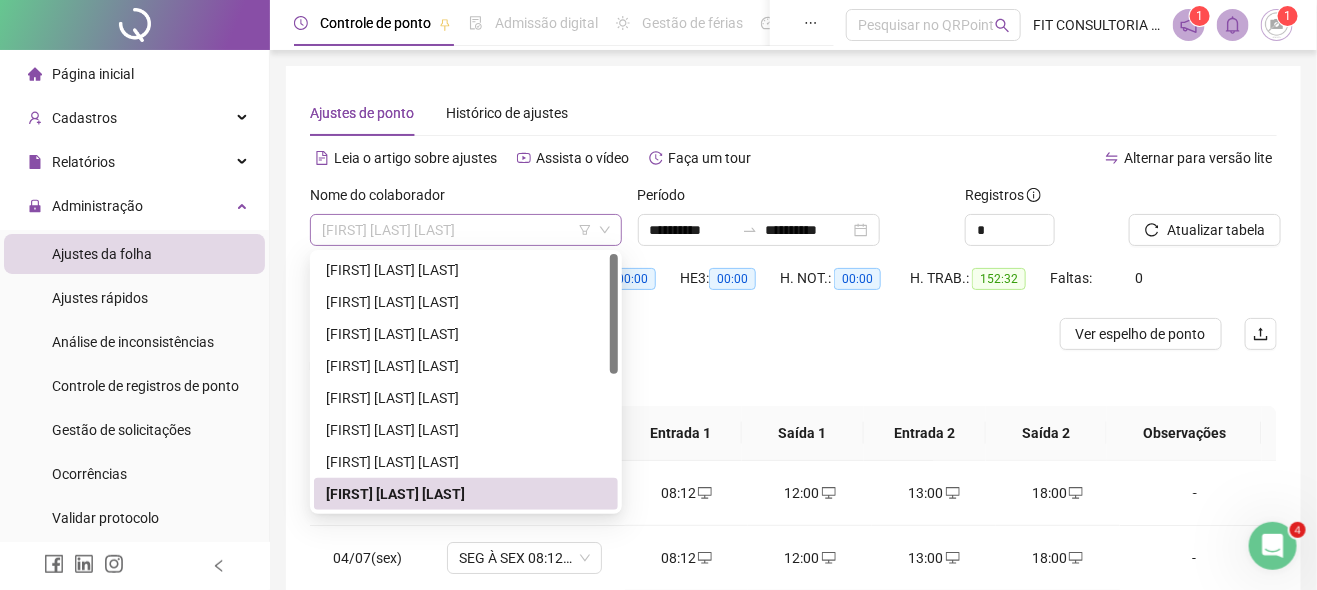 click on "[FIRST] [LAST] [LAST]" at bounding box center (466, 230) 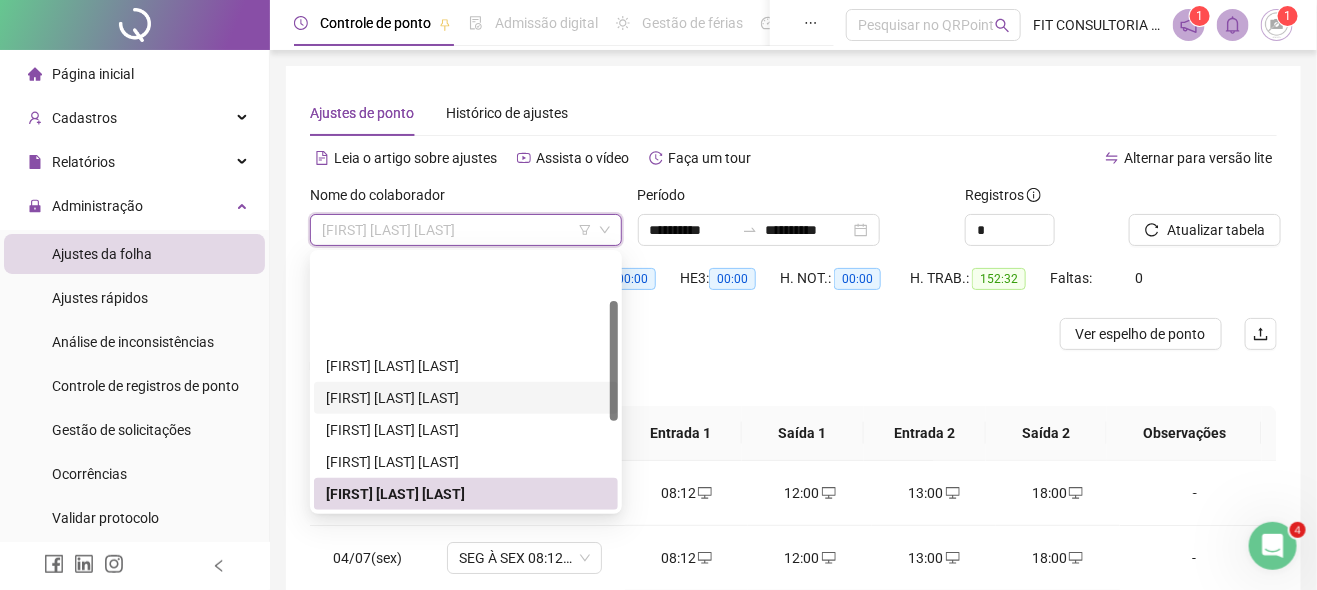 scroll, scrollTop: 100, scrollLeft: 0, axis: vertical 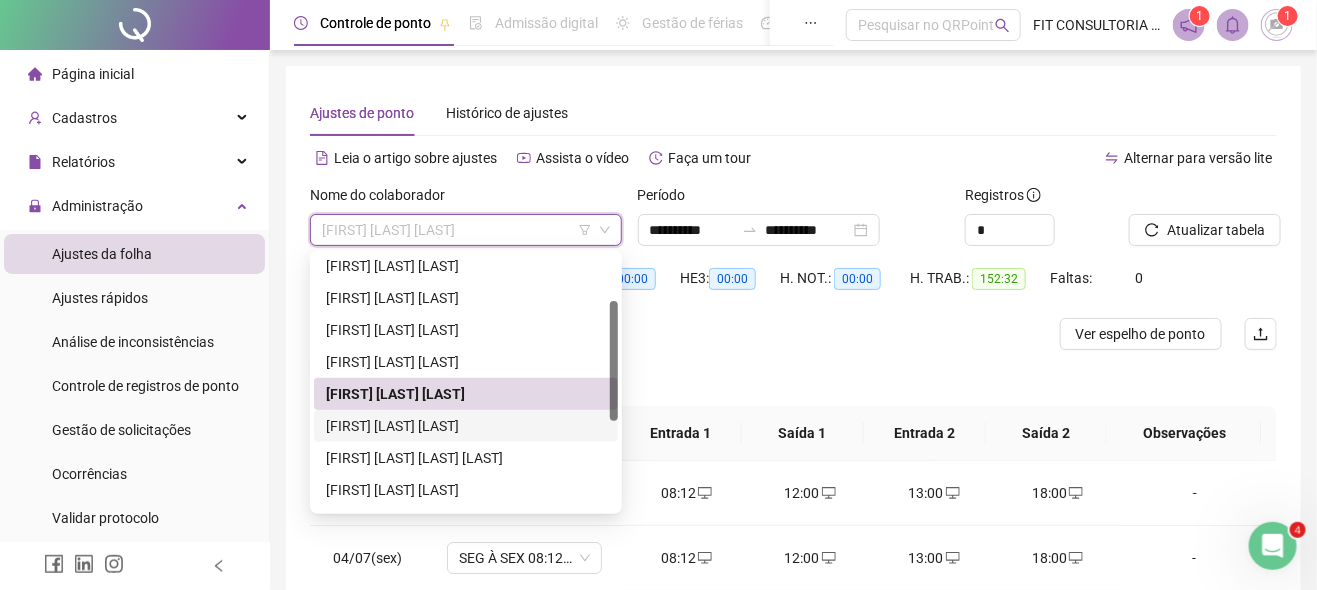 click on "[FIRST] [LAST] [LAST]" at bounding box center (466, 426) 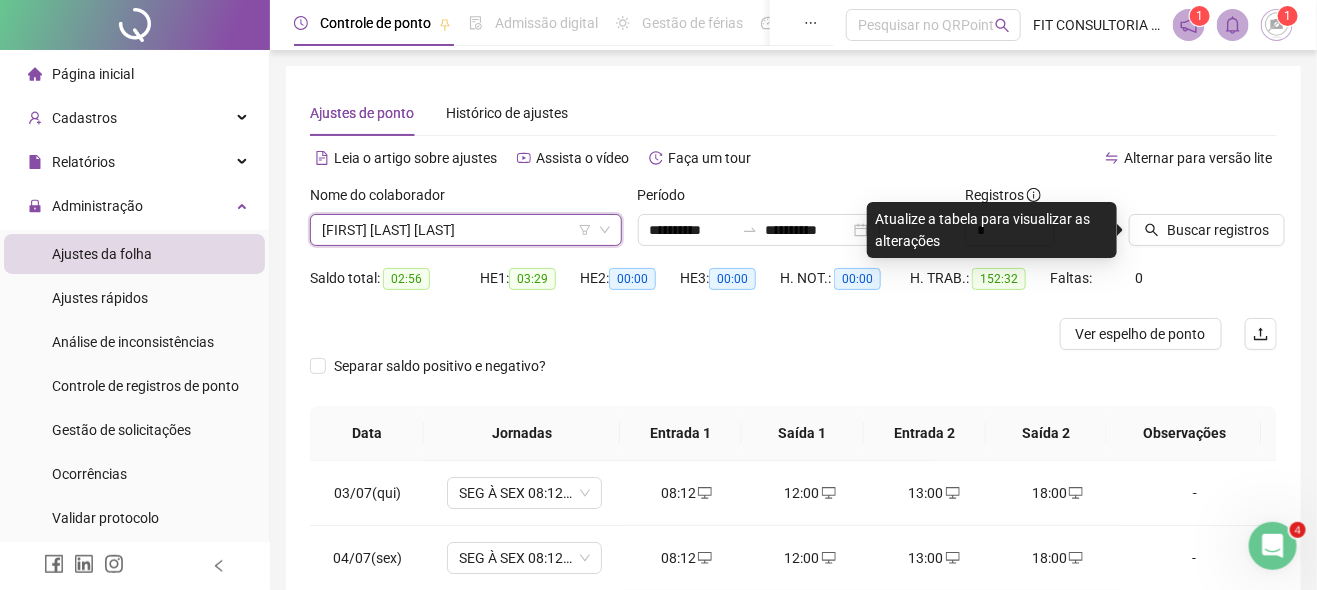click on "[FIRST] [LAST] [LAST]" at bounding box center (466, 230) 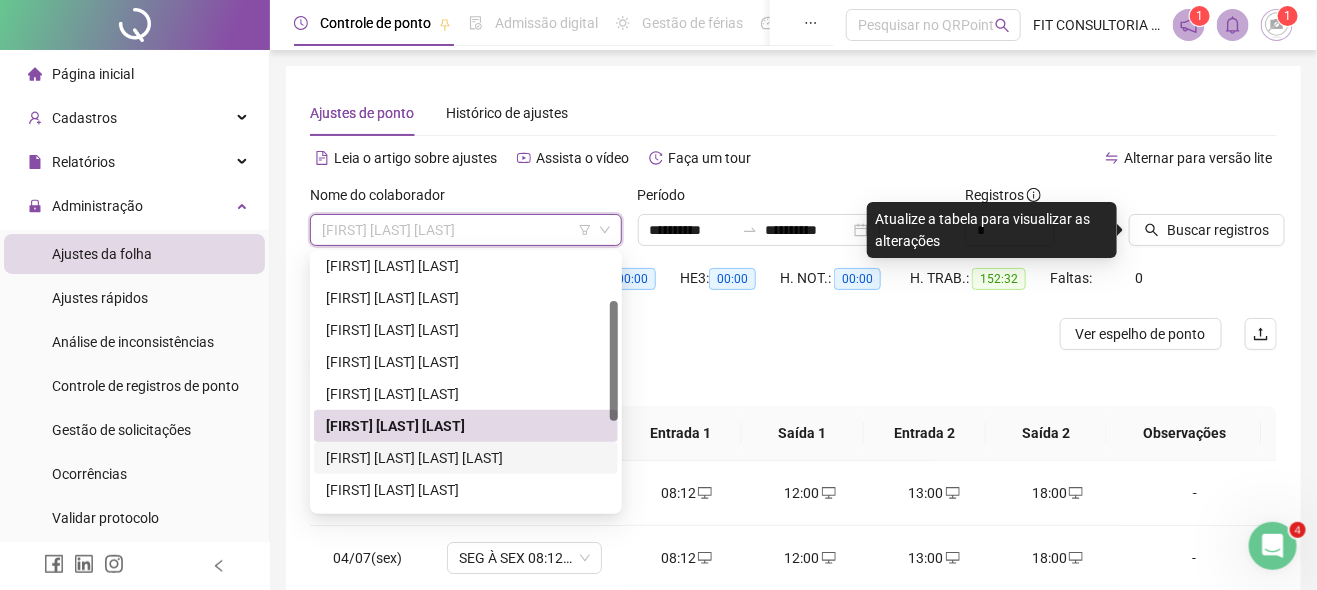 drag, startPoint x: 499, startPoint y: 456, endPoint x: 560, endPoint y: 447, distance: 61.66036 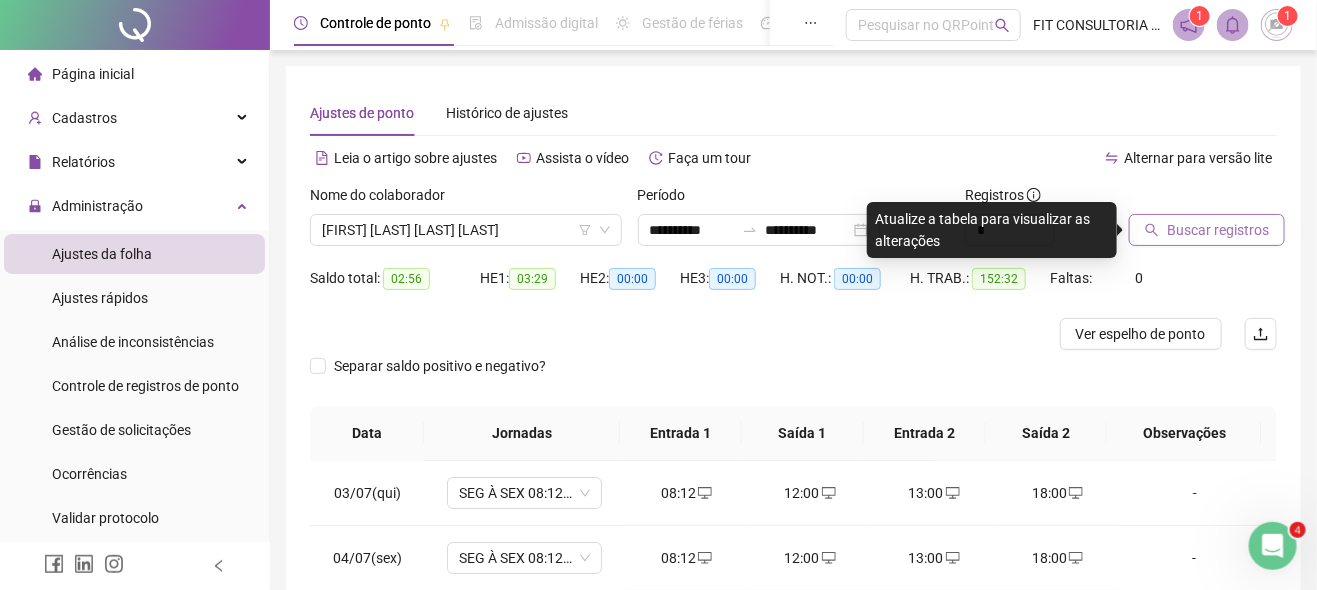 click on "Buscar registros" at bounding box center [1218, 230] 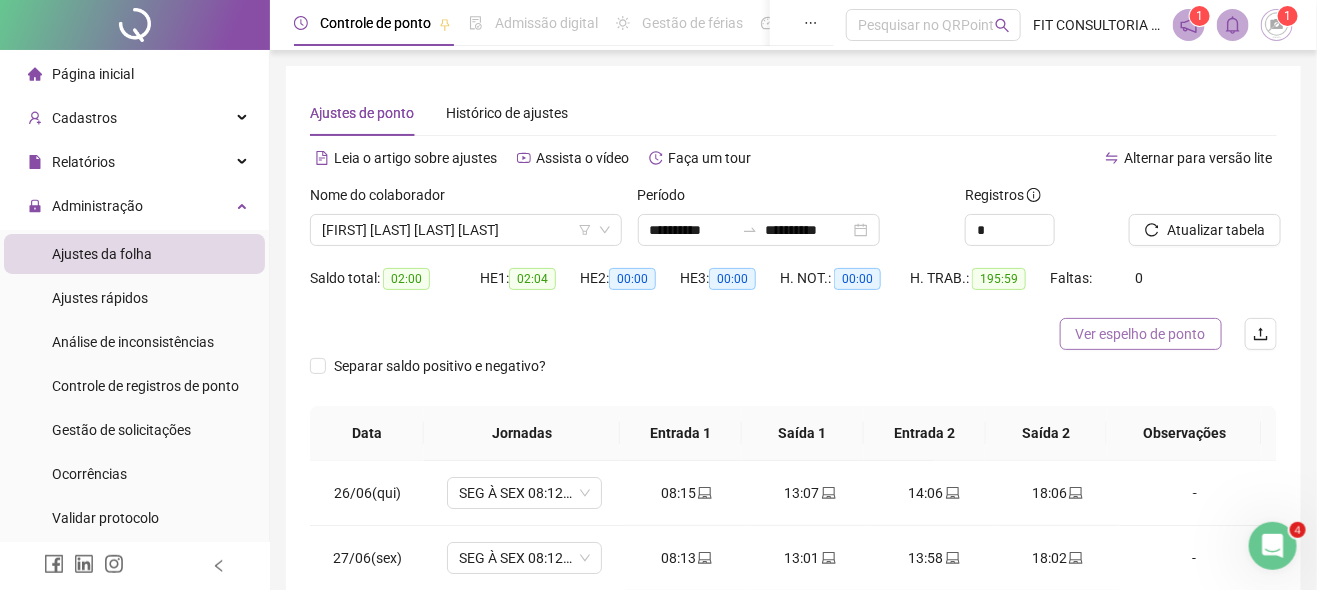 click on "Ver espelho de ponto" at bounding box center (1141, 334) 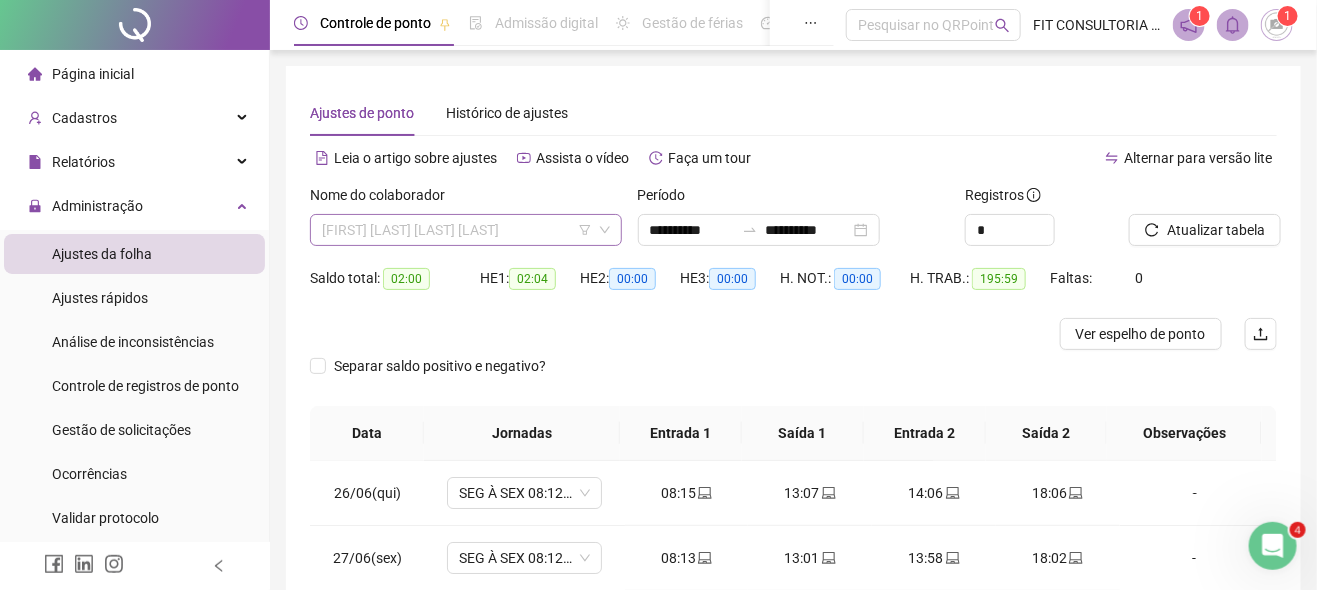 click on "[FIRST] [LAST] [LAST] [LAST]" at bounding box center [466, 230] 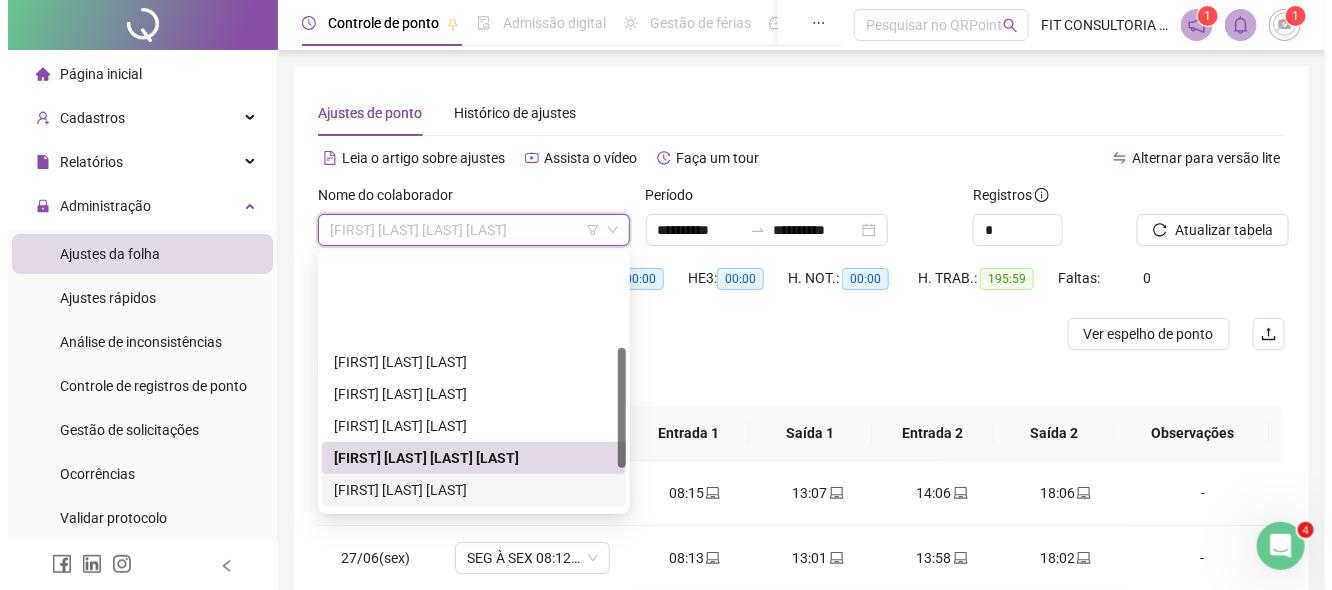 scroll, scrollTop: 200, scrollLeft: 0, axis: vertical 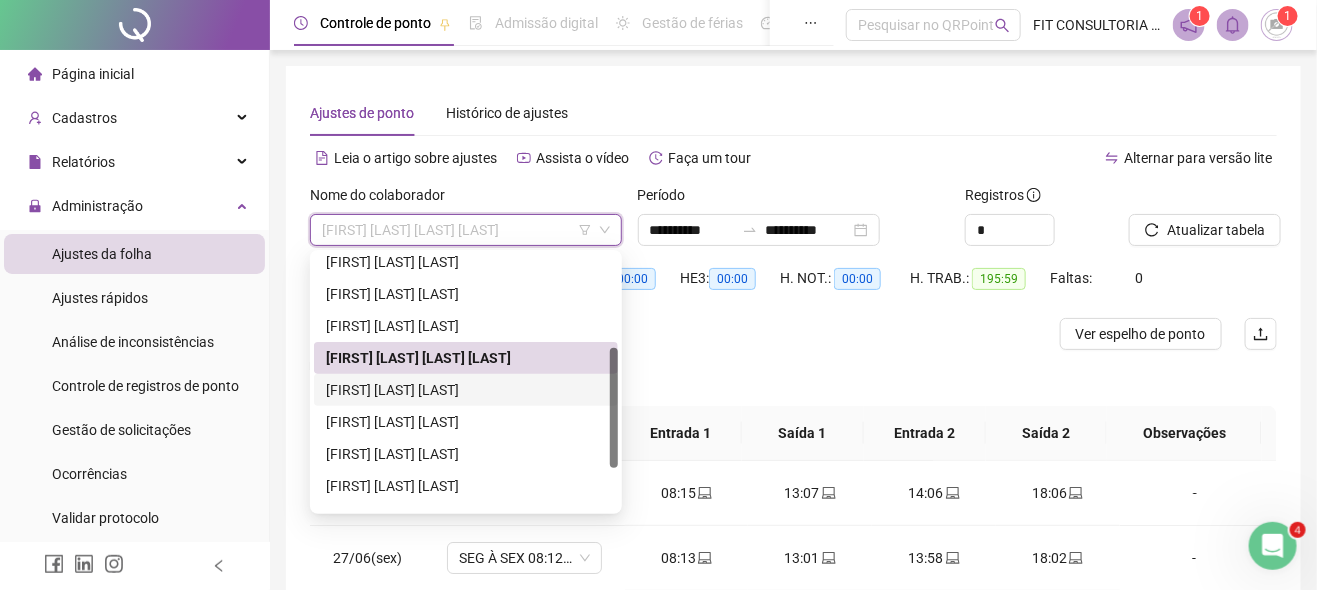 click on "[FIRST] [LAST] [LAST]" at bounding box center (466, 390) 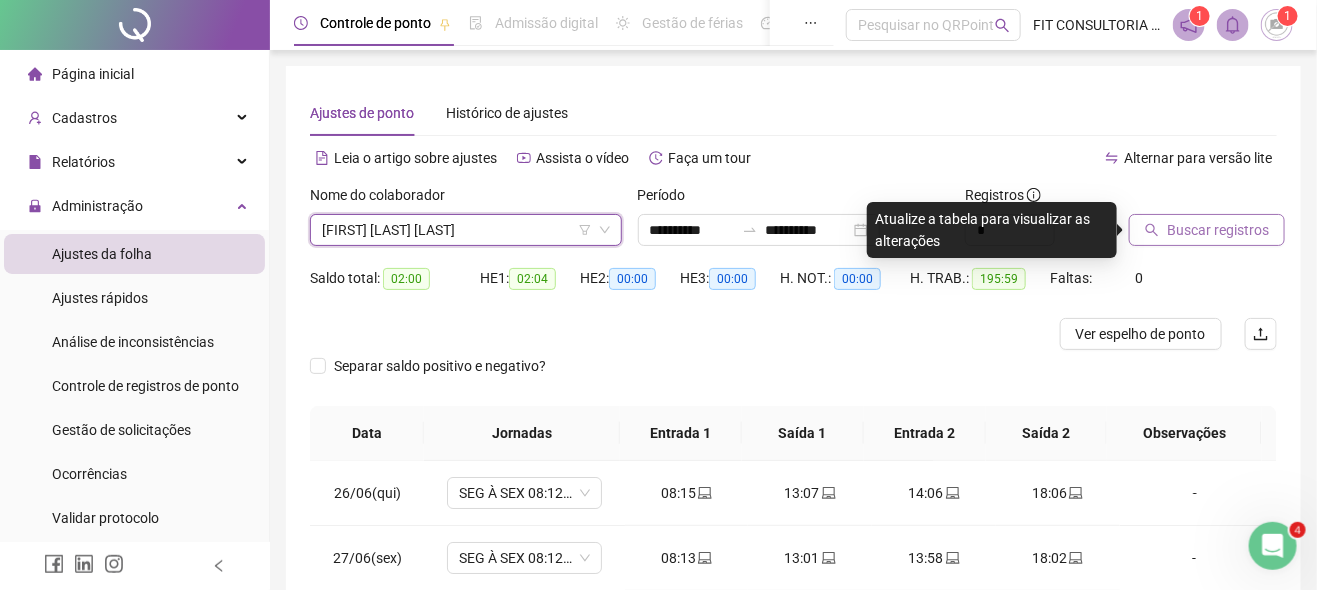 click on "Buscar registros" at bounding box center (1218, 230) 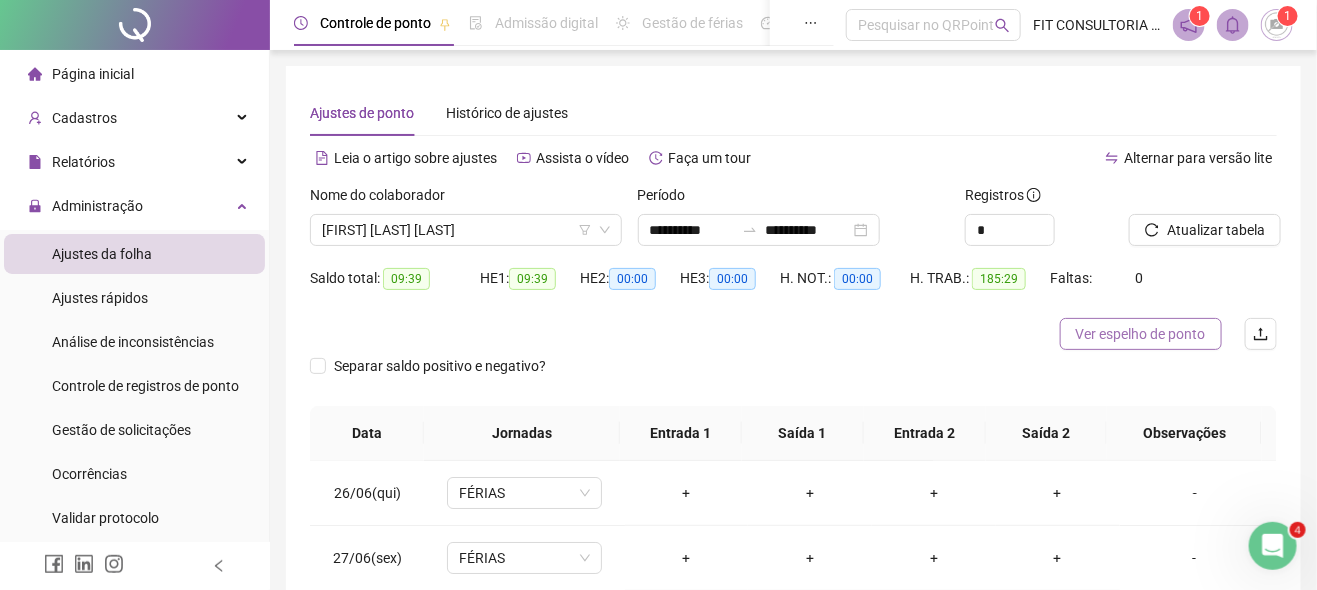 click on "Ver espelho de ponto" at bounding box center [1141, 334] 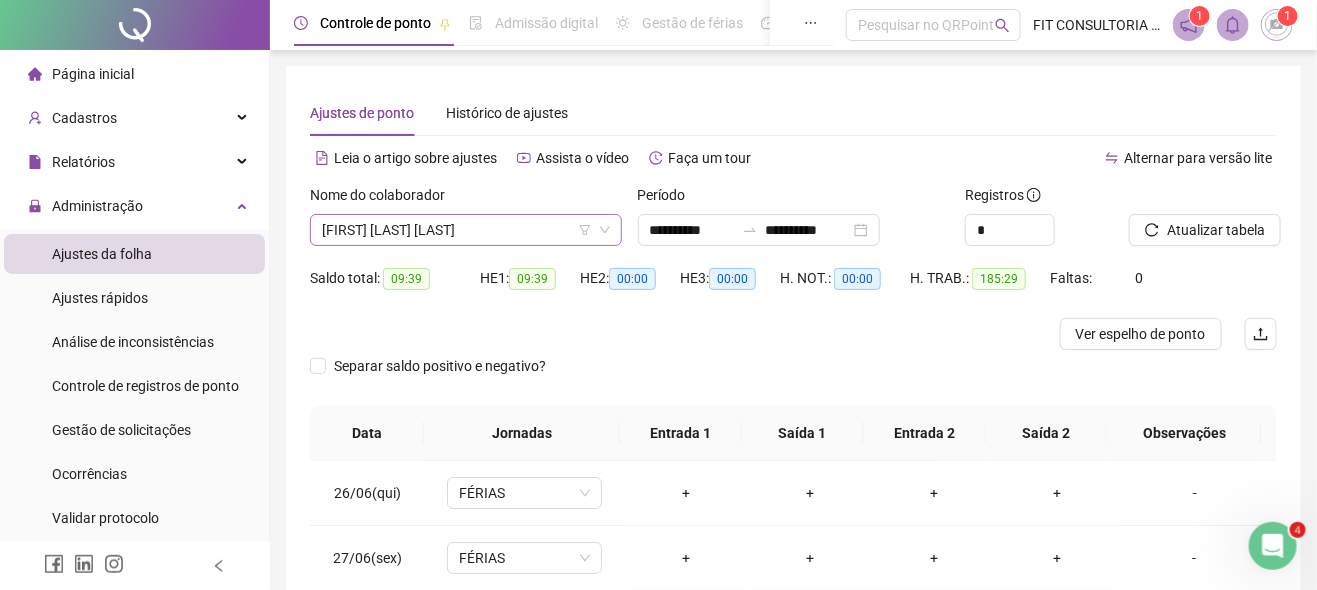 click on "[FIRST] [LAST] [LAST]" at bounding box center [466, 230] 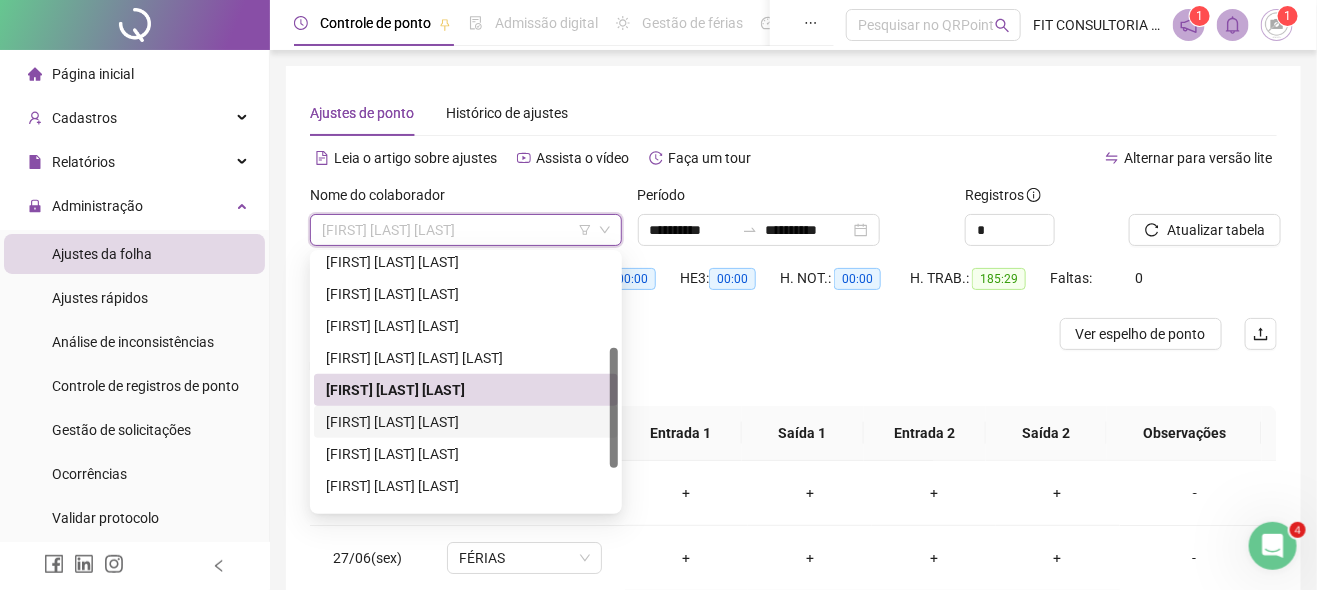 click on "[FIRST] [LAST] [LAST]" at bounding box center (466, 422) 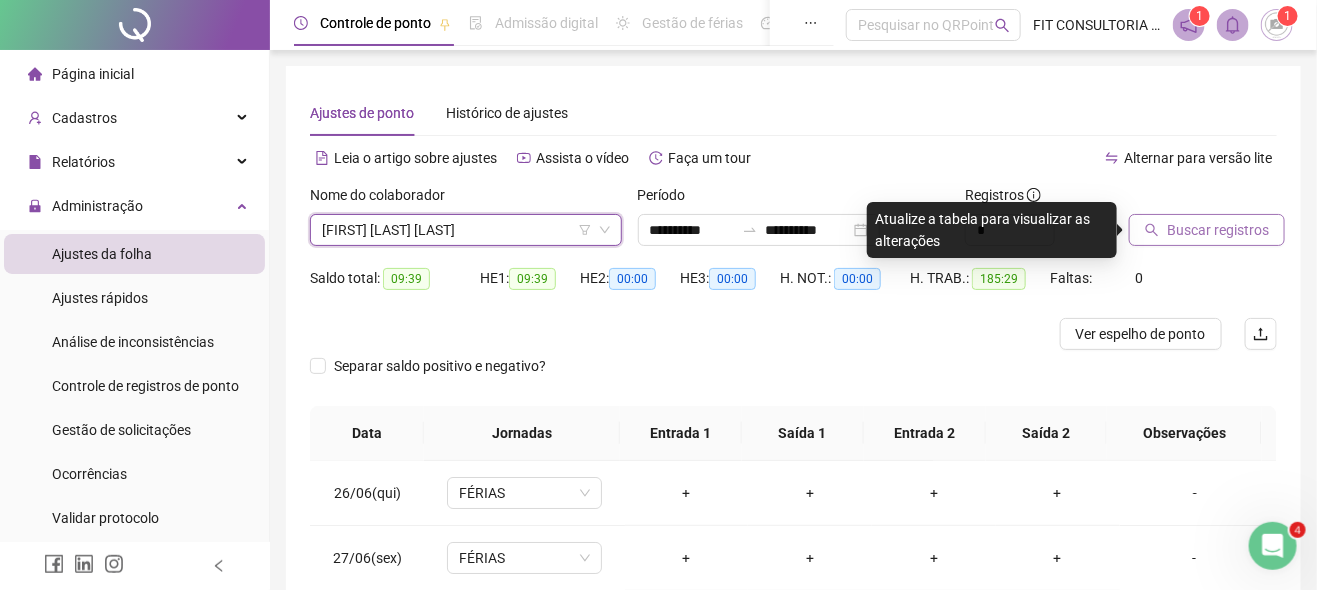 click on "Buscar registros" at bounding box center [1218, 230] 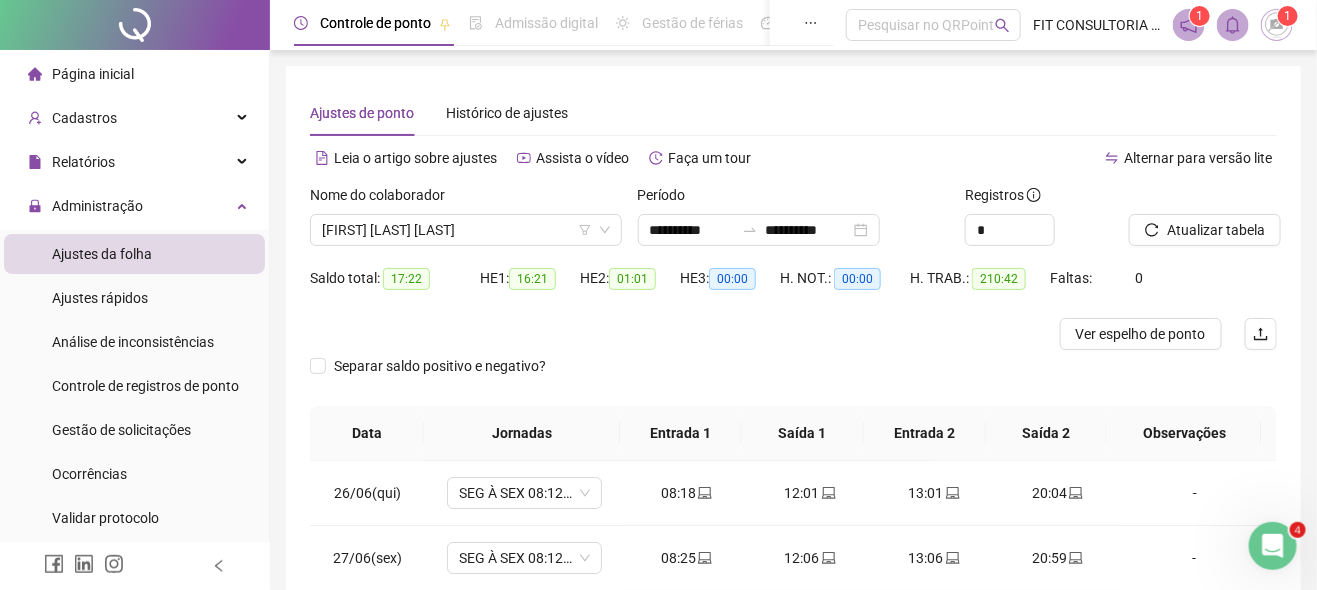 click on "Ver espelho de ponto" at bounding box center (1141, 334) 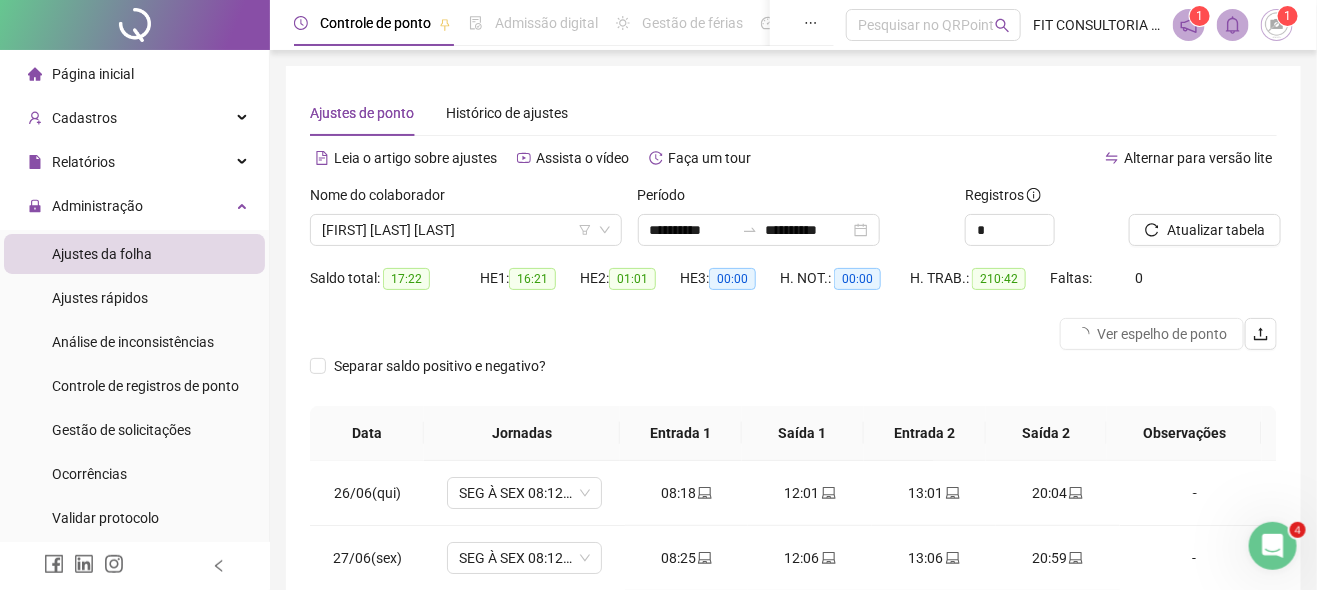 drag, startPoint x: 1103, startPoint y: 279, endPoint x: 1088, endPoint y: 284, distance: 15.811388 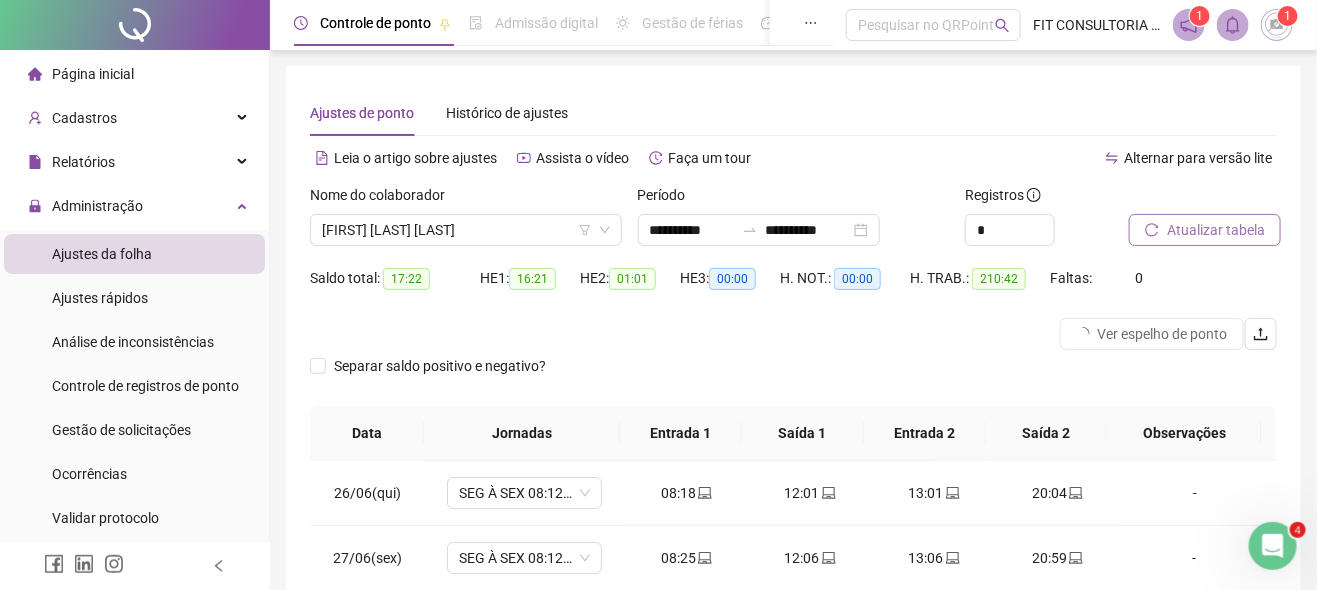 click on "Atualizar tabela" at bounding box center (1216, 230) 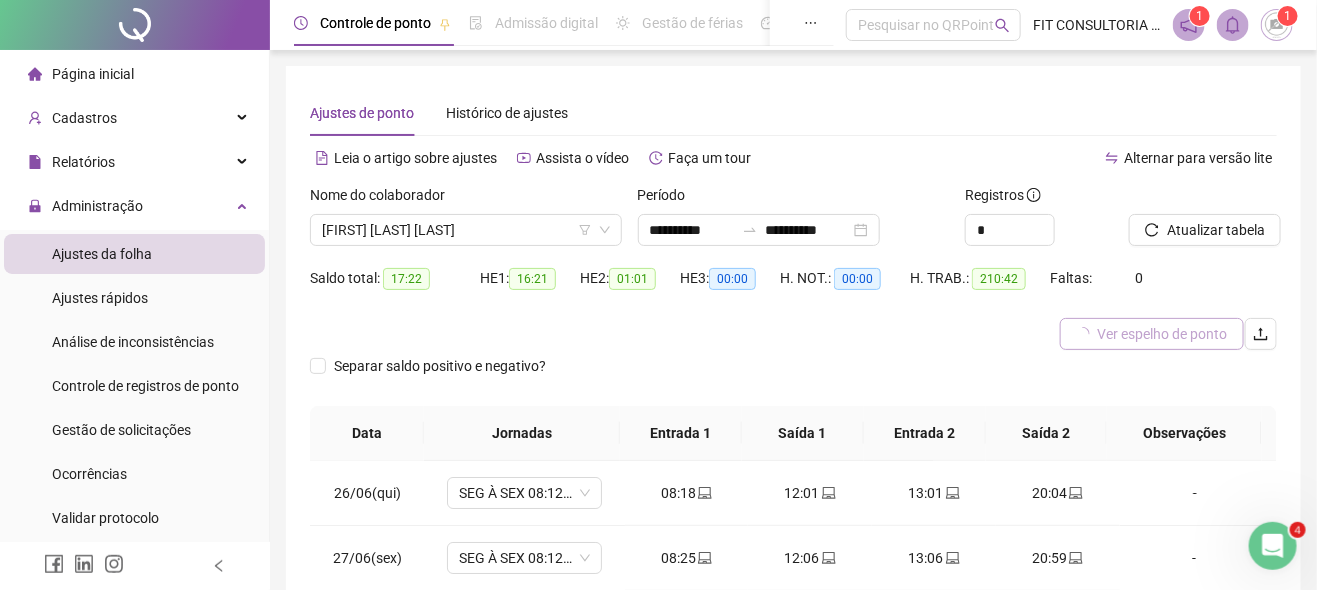 click on "Ver espelho de ponto" at bounding box center (1163, 334) 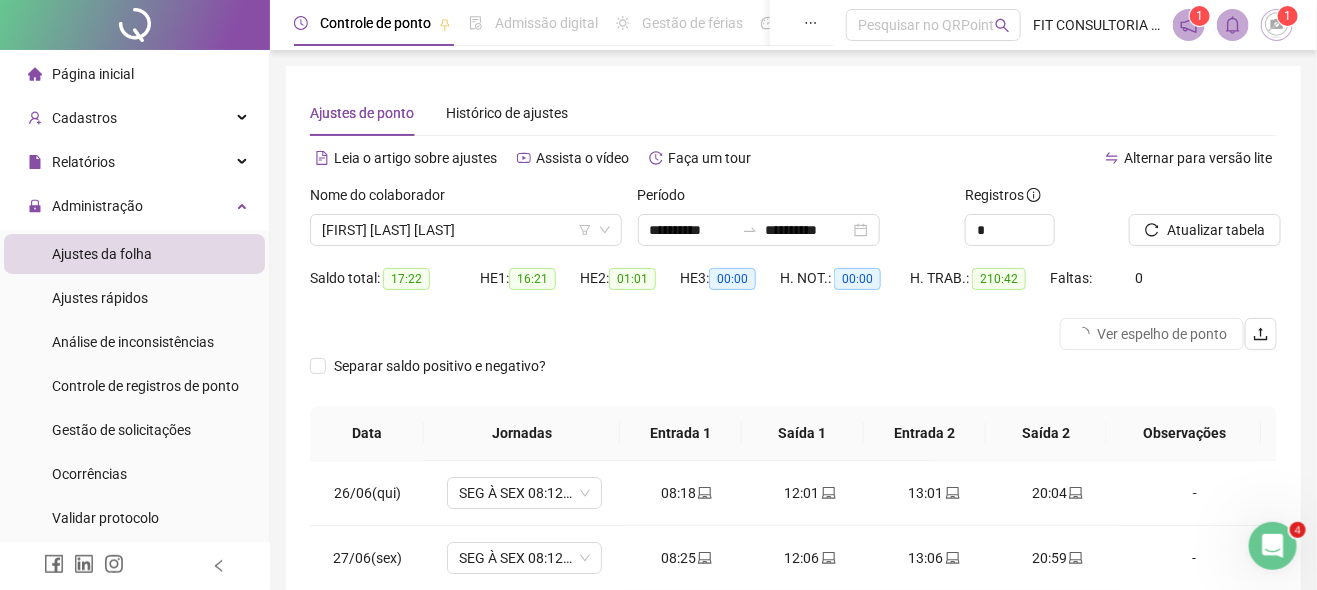click on "Ajustes da folha" at bounding box center [102, 254] 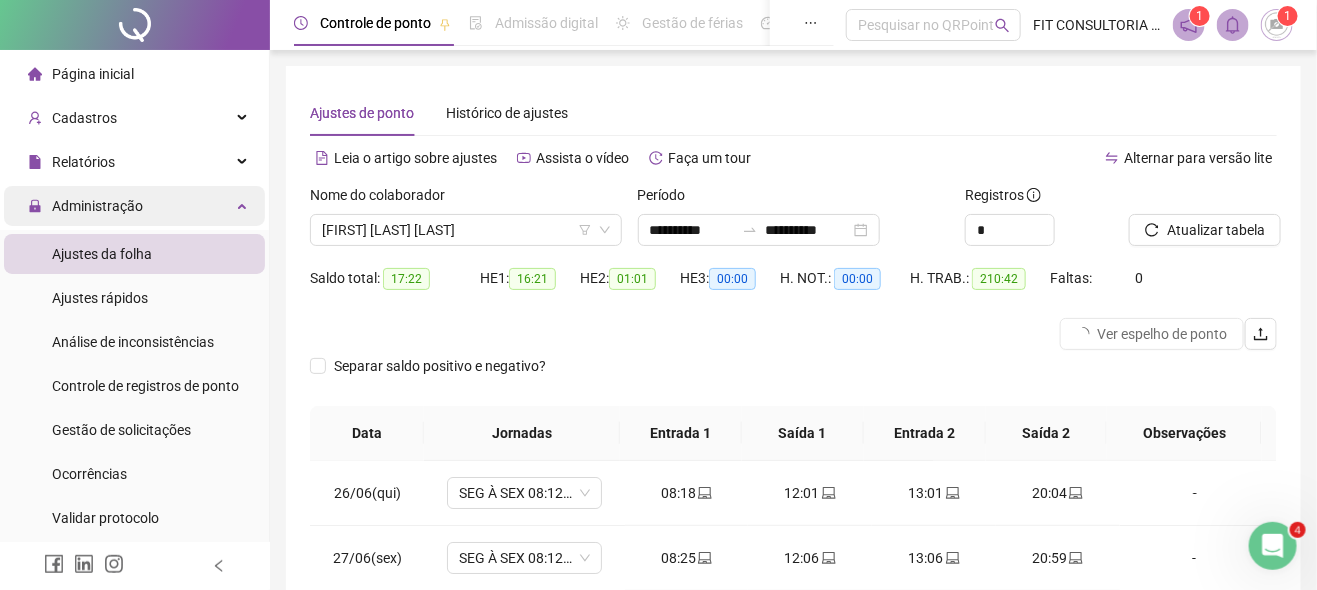 click on "Administração" at bounding box center (97, 206) 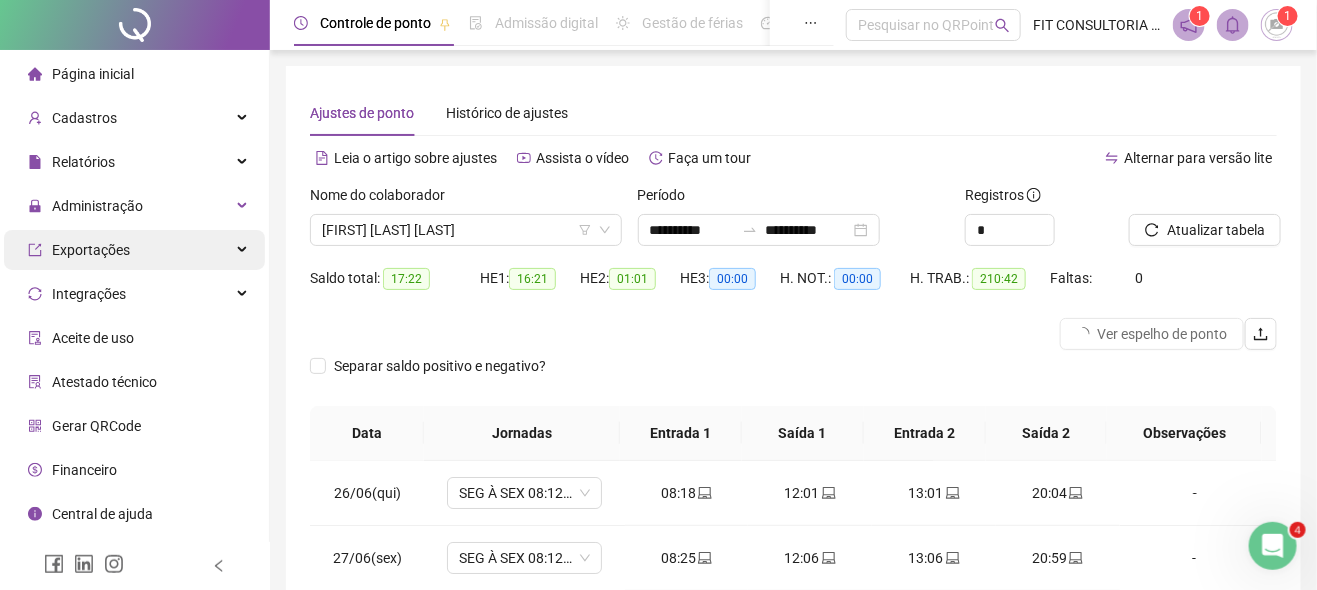 click on "Exportações" at bounding box center (91, 250) 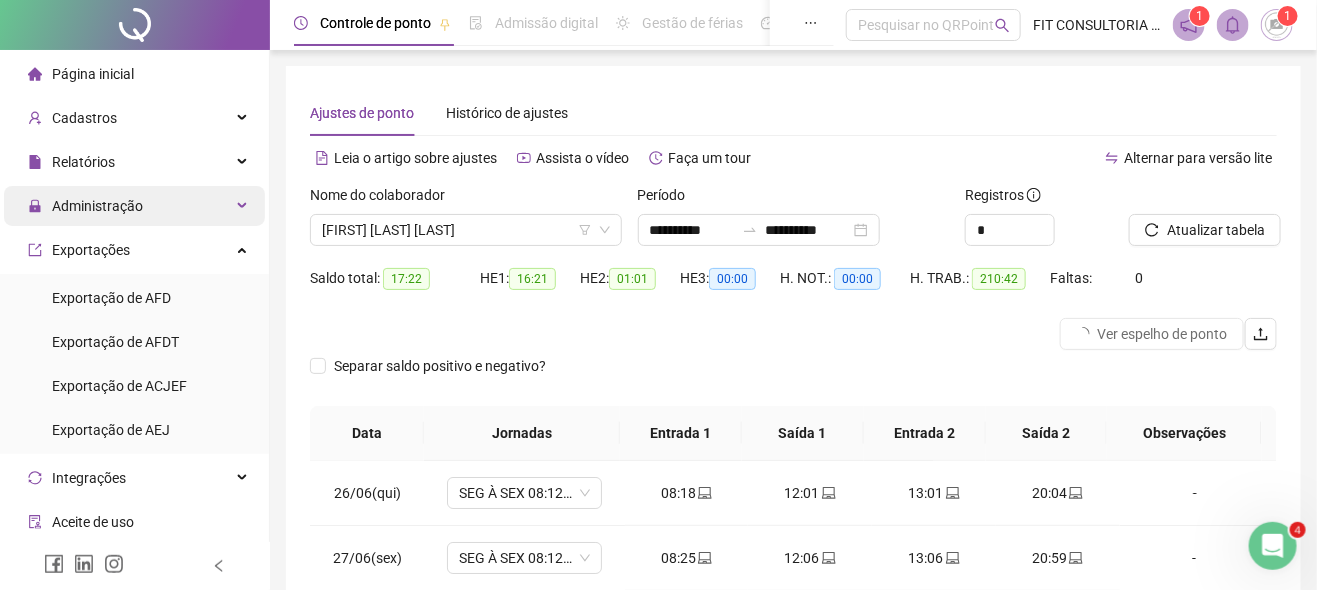 click on "Administração" at bounding box center (97, 206) 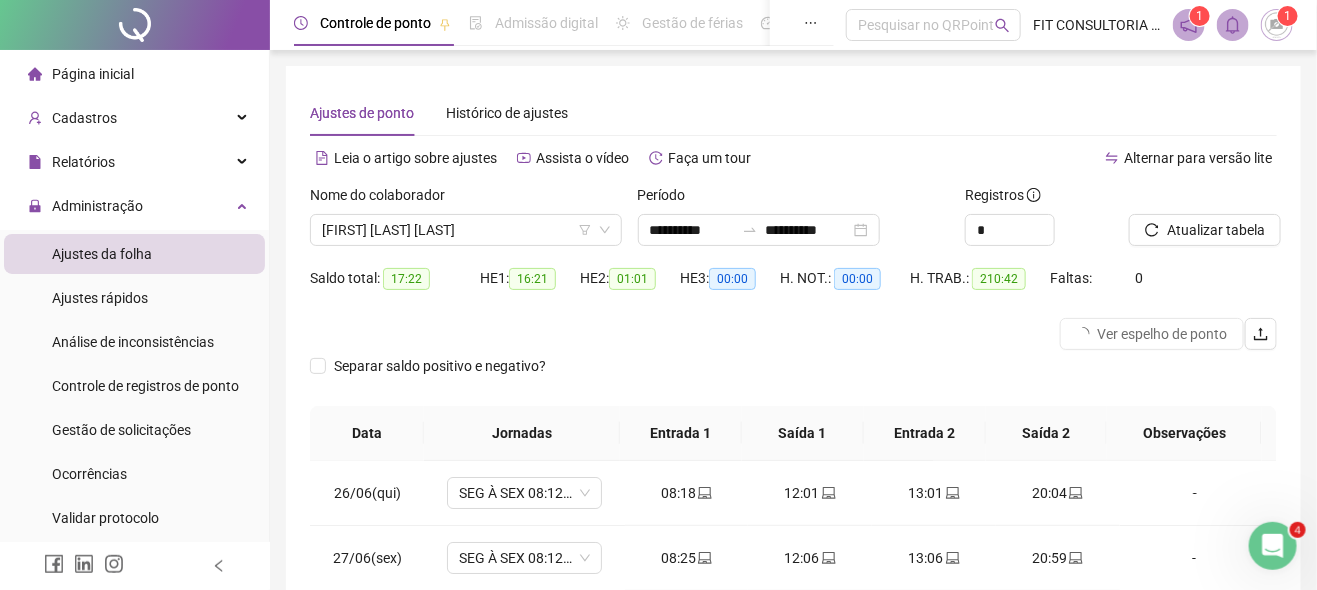 click on "Ajustes da folha" at bounding box center [102, 254] 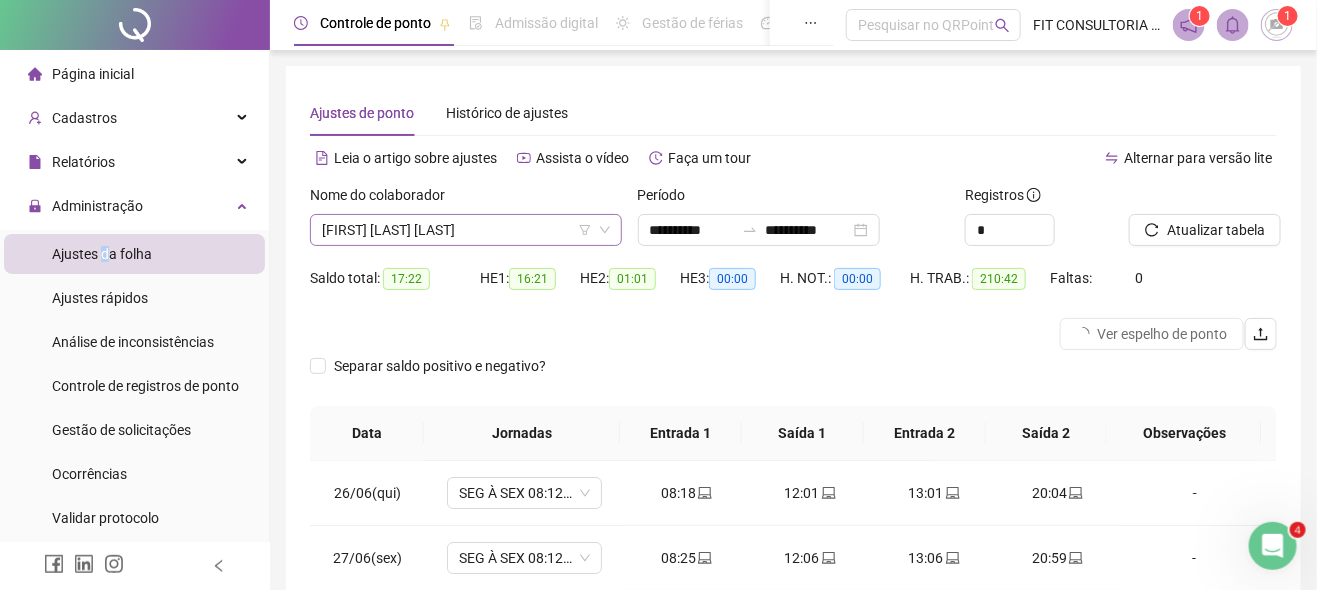 drag, startPoint x: 466, startPoint y: 233, endPoint x: 529, endPoint y: 243, distance: 63.788715 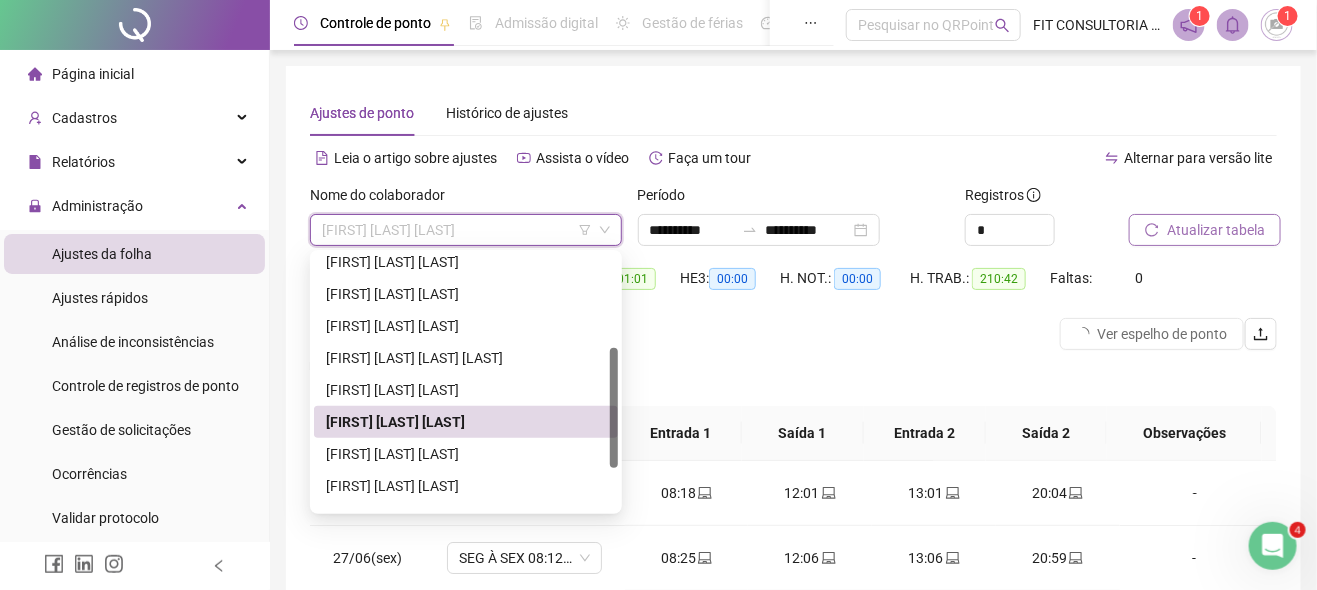 click on "Atualizar tabela" at bounding box center (1205, 230) 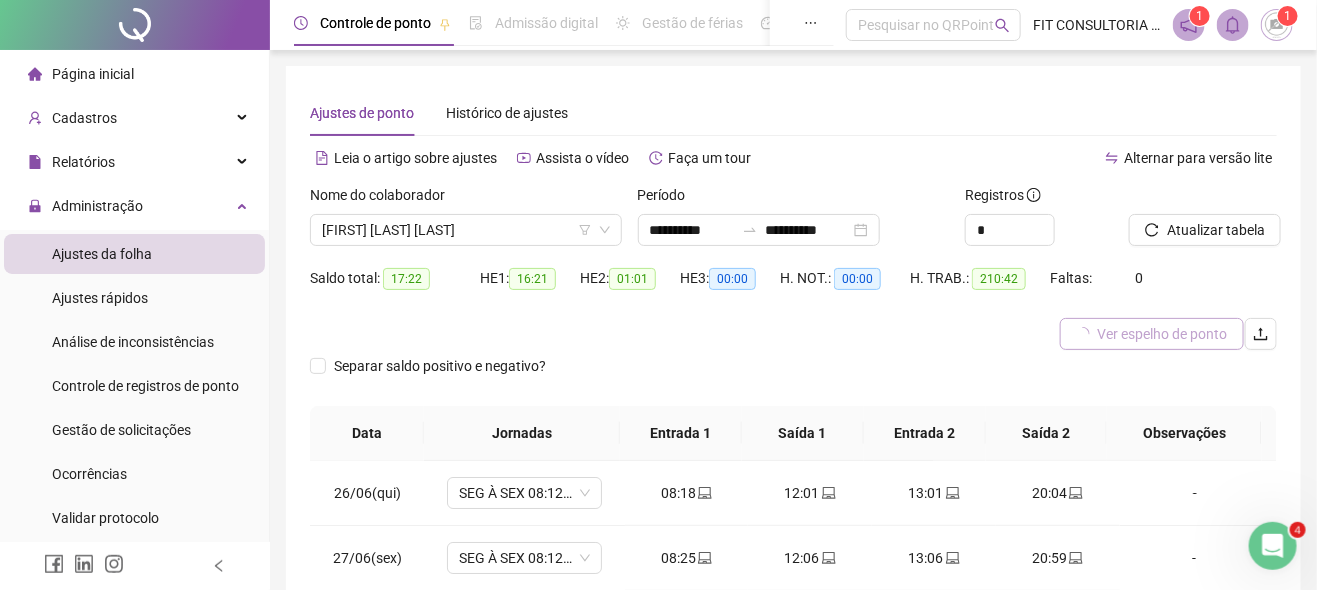 click on "Ver espelho de ponto" at bounding box center (1163, 334) 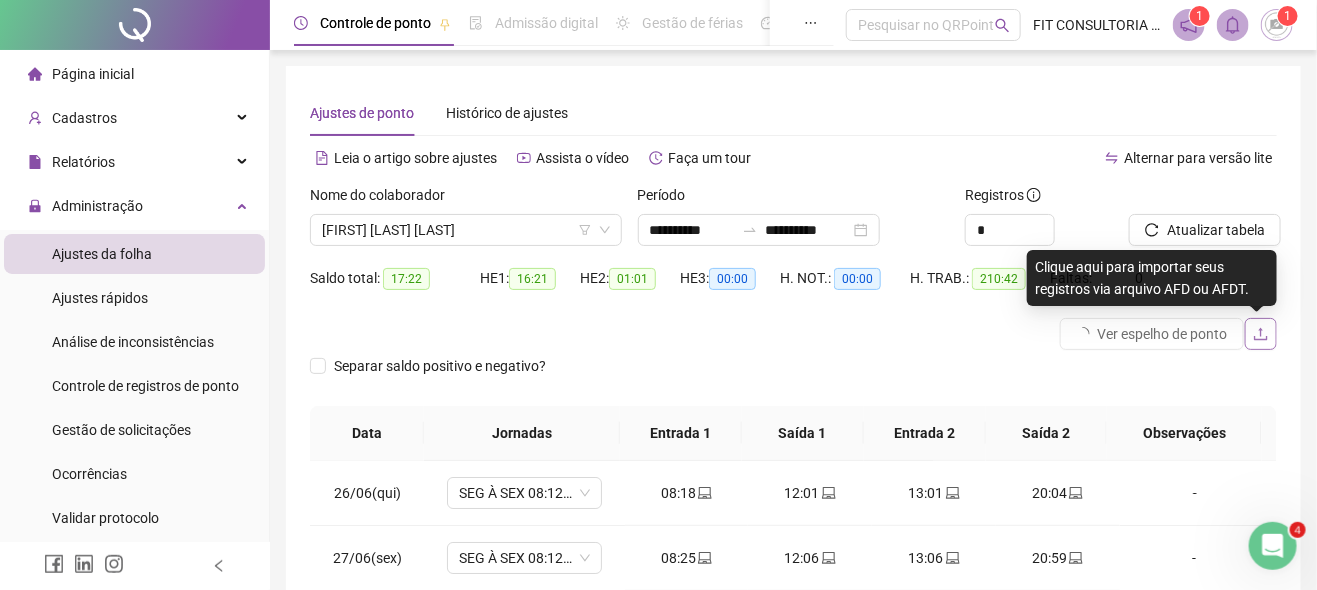 click 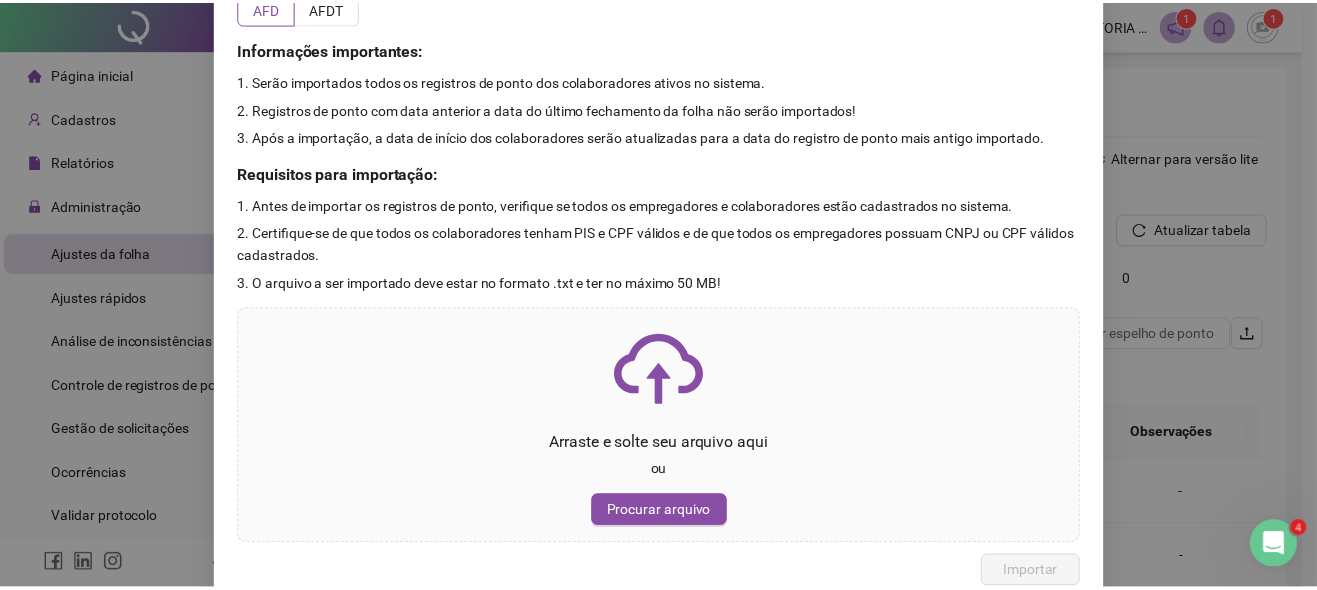 scroll, scrollTop: 0, scrollLeft: 0, axis: both 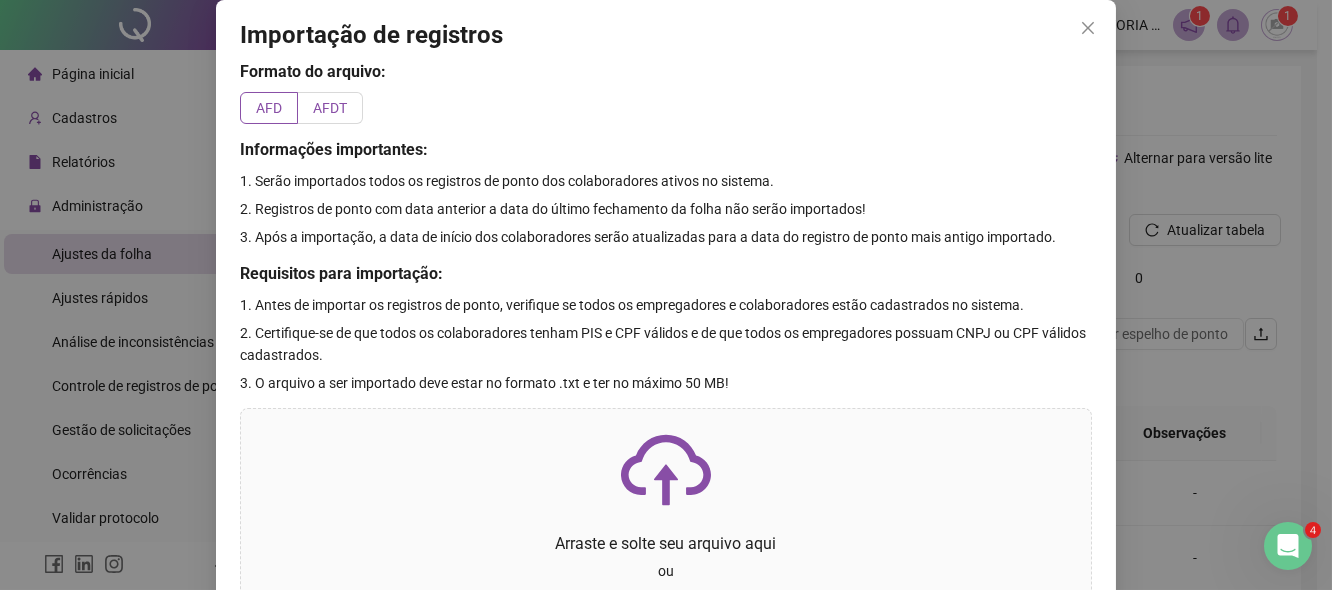click on "AFDT" at bounding box center (330, 108) 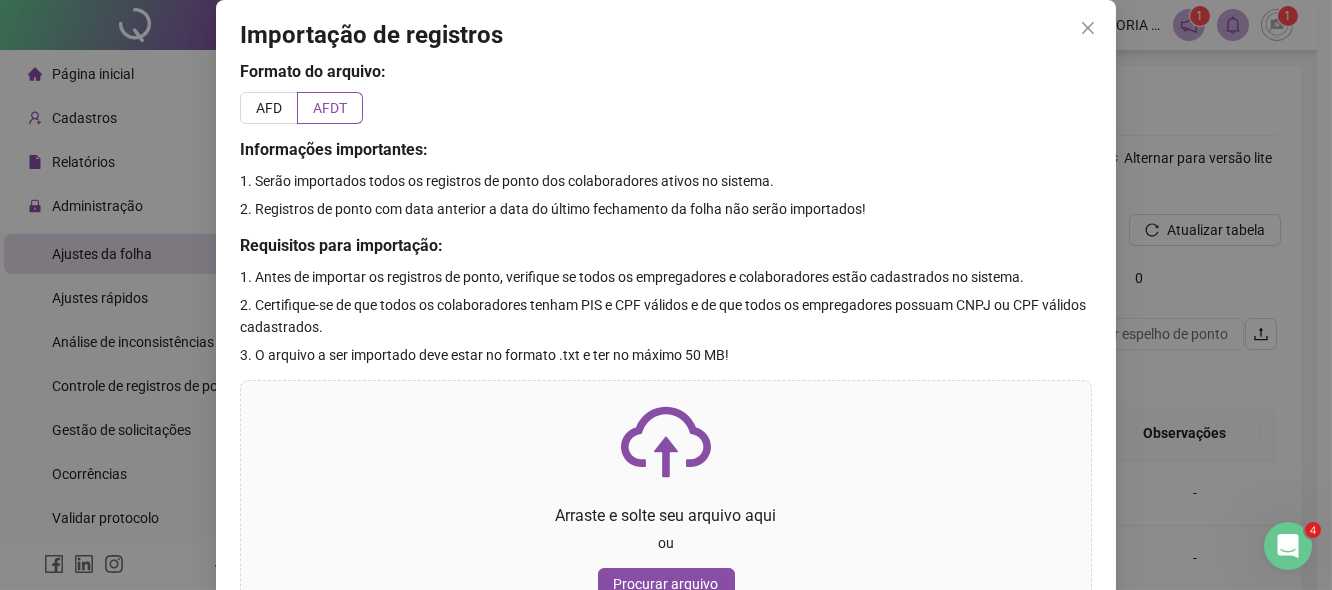 drag, startPoint x: 1087, startPoint y: 26, endPoint x: 1322, endPoint y: 131, distance: 257.39075 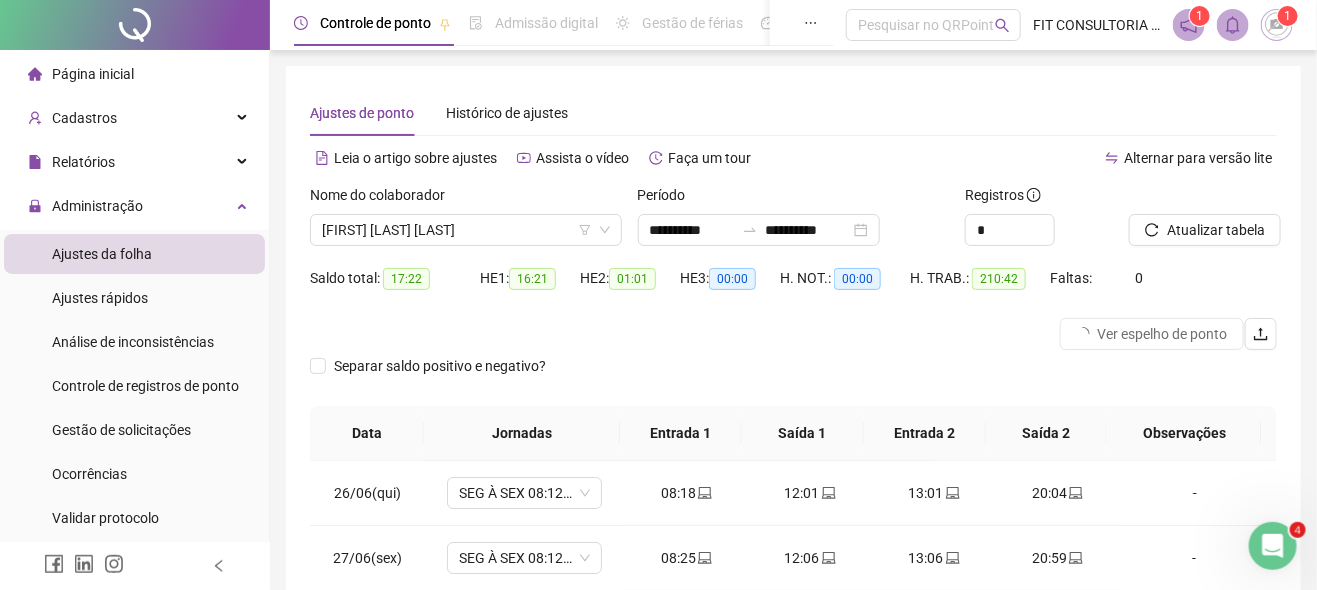 click on "Página inicial" at bounding box center [93, 74] 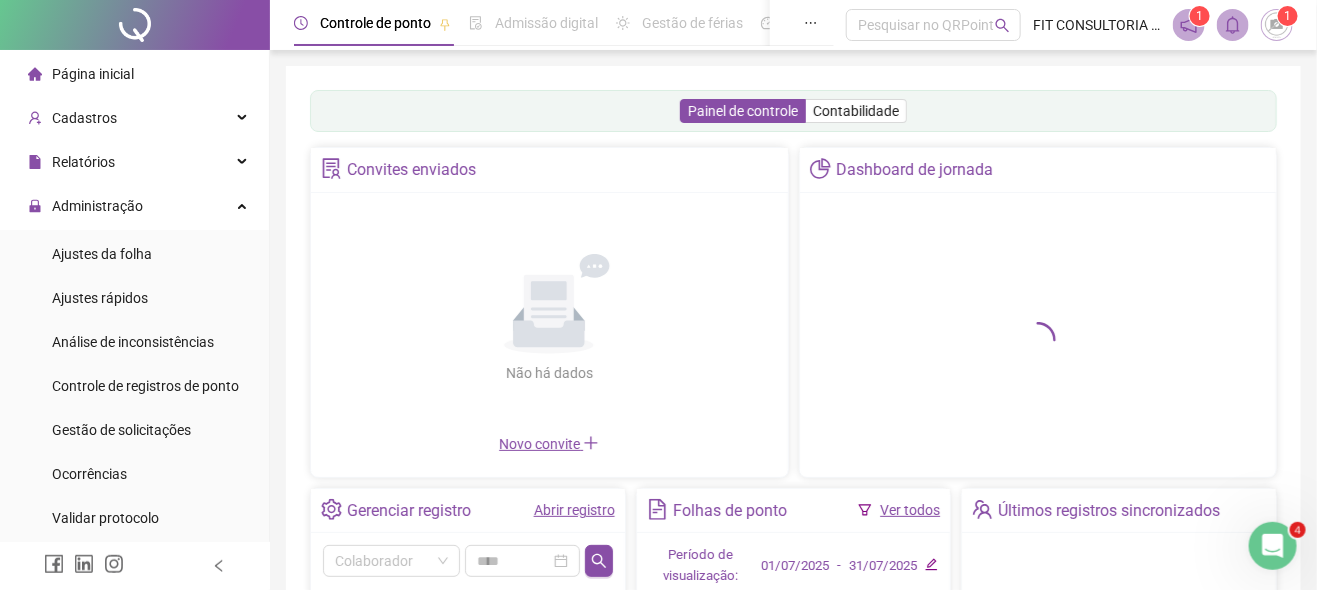 click at bounding box center [1038, 335] 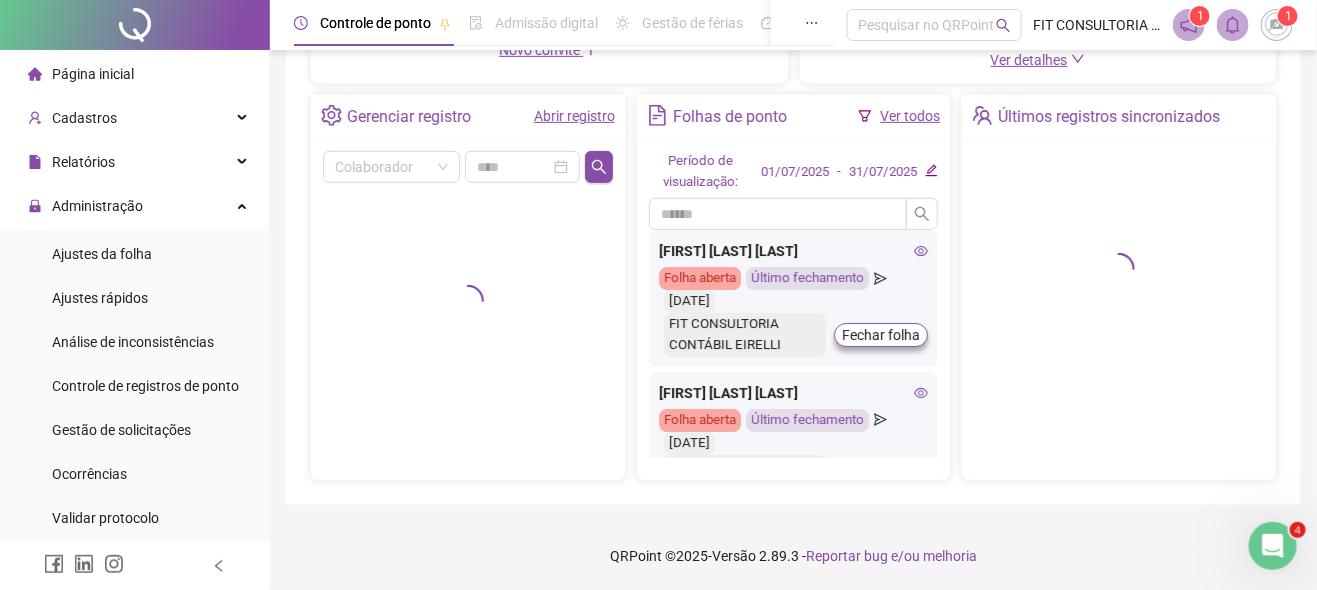 scroll, scrollTop: 0, scrollLeft: 0, axis: both 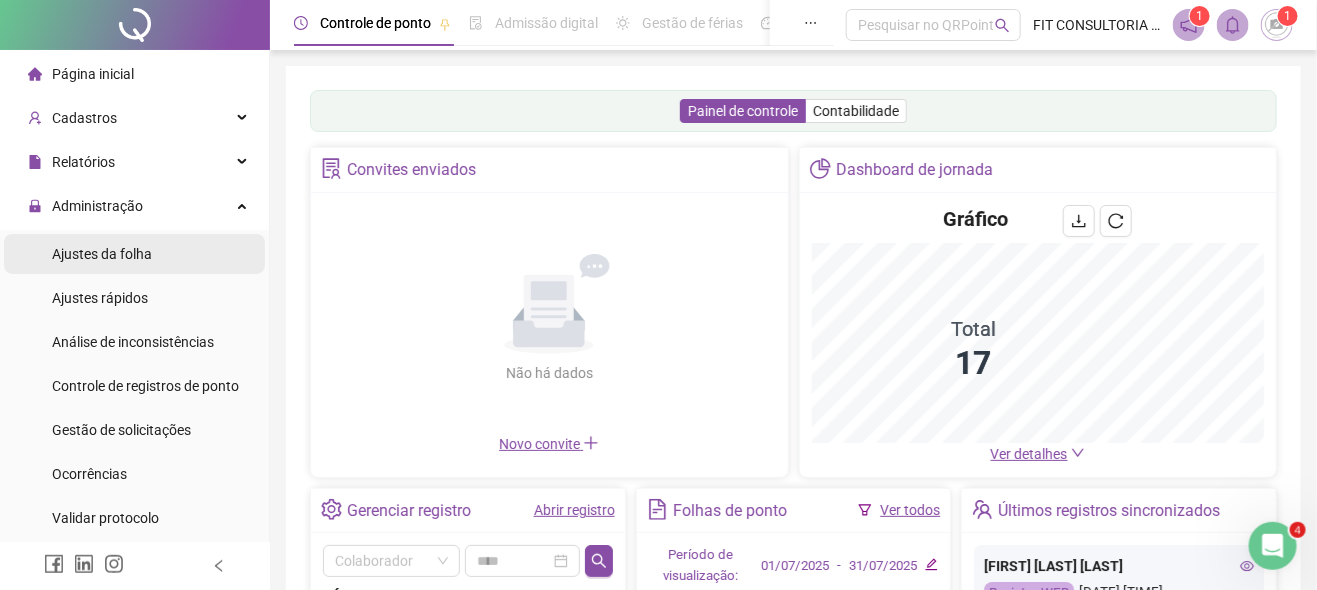 click on "Ajustes da folha" at bounding box center [102, 254] 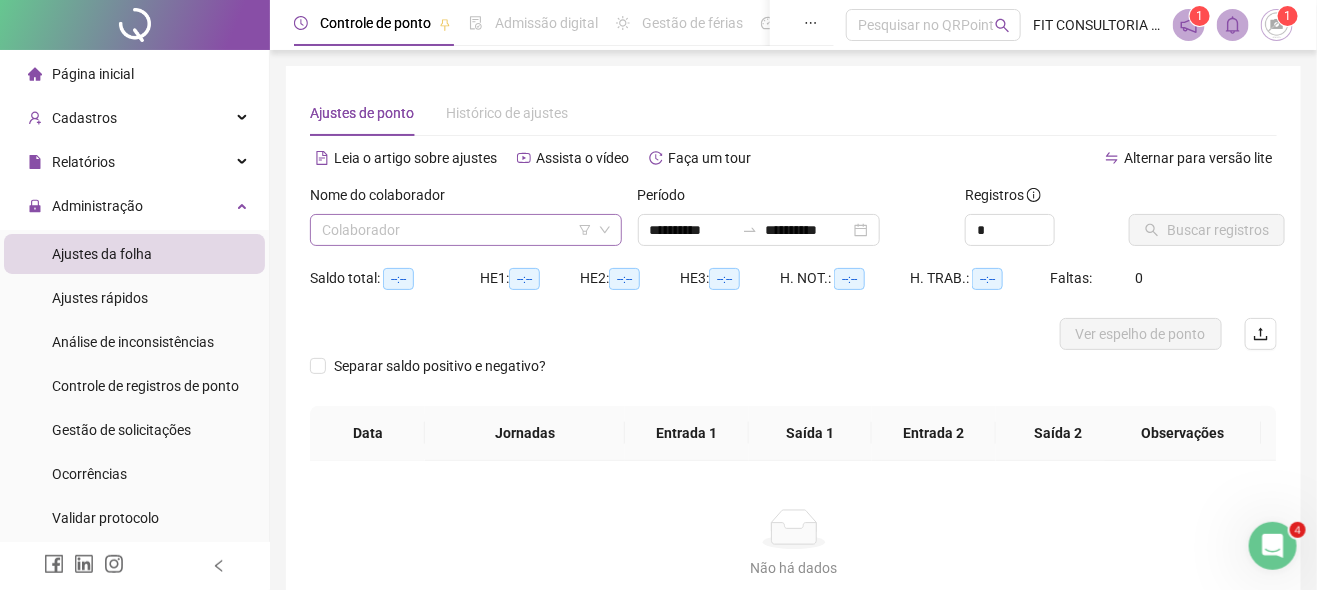click at bounding box center (457, 230) 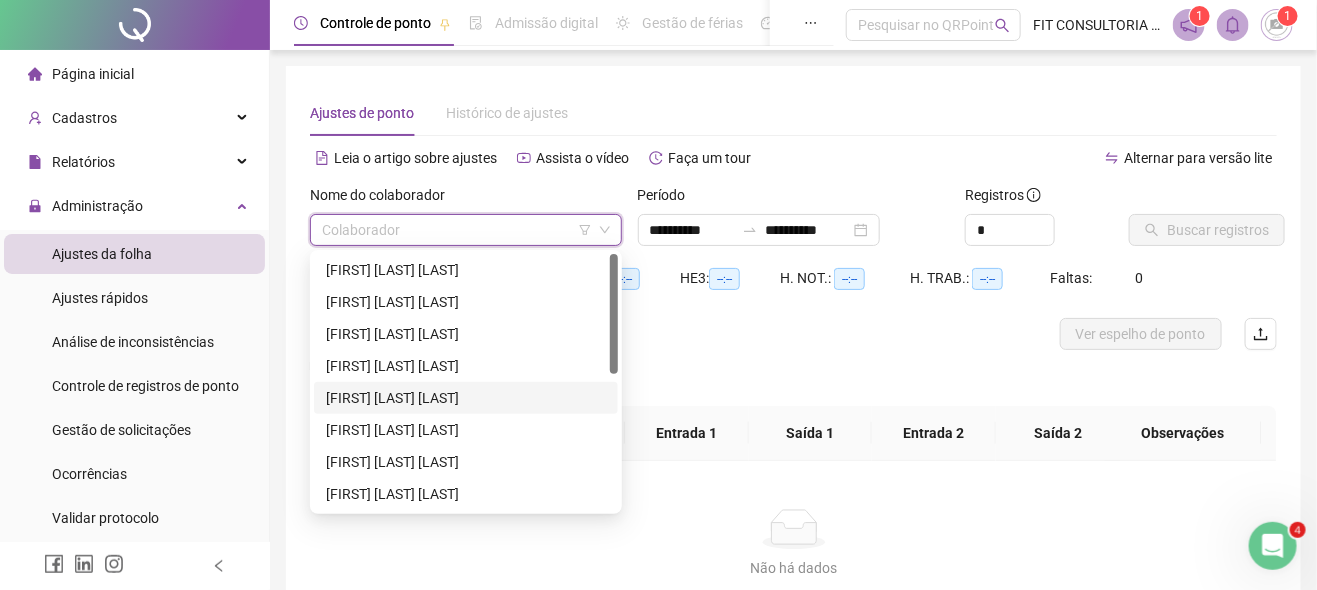 scroll, scrollTop: 287, scrollLeft: 0, axis: vertical 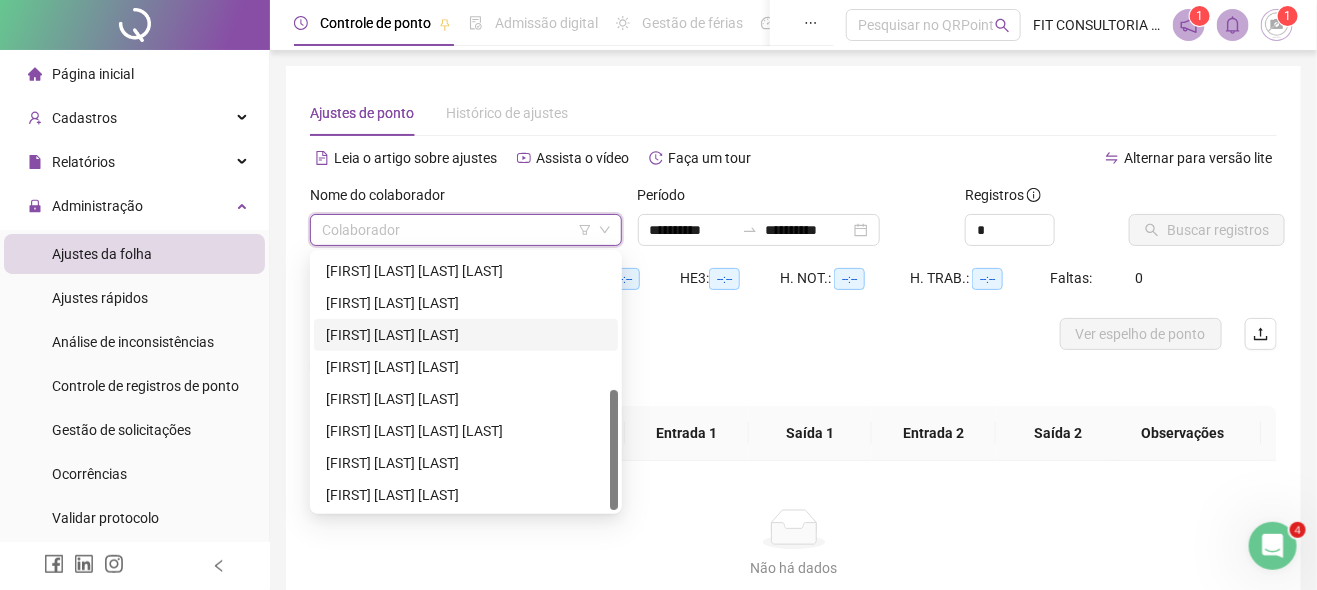 click on "[FIRST] [LAST] [LAST]" at bounding box center (466, 335) 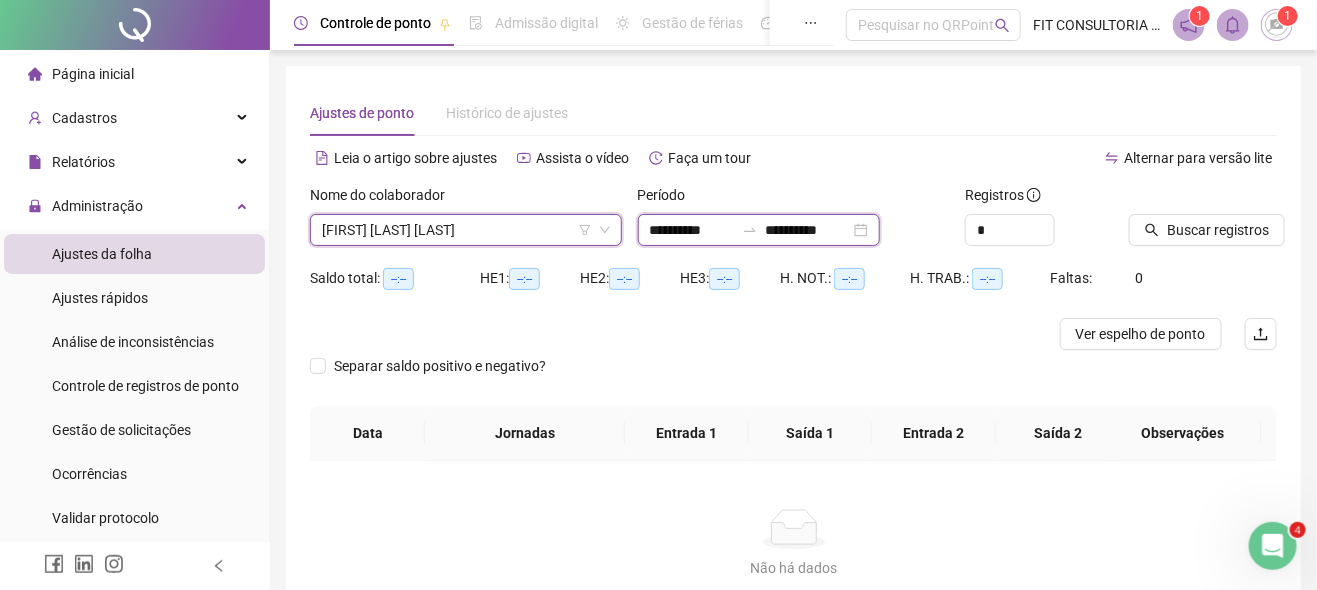 click on "**********" at bounding box center [692, 230] 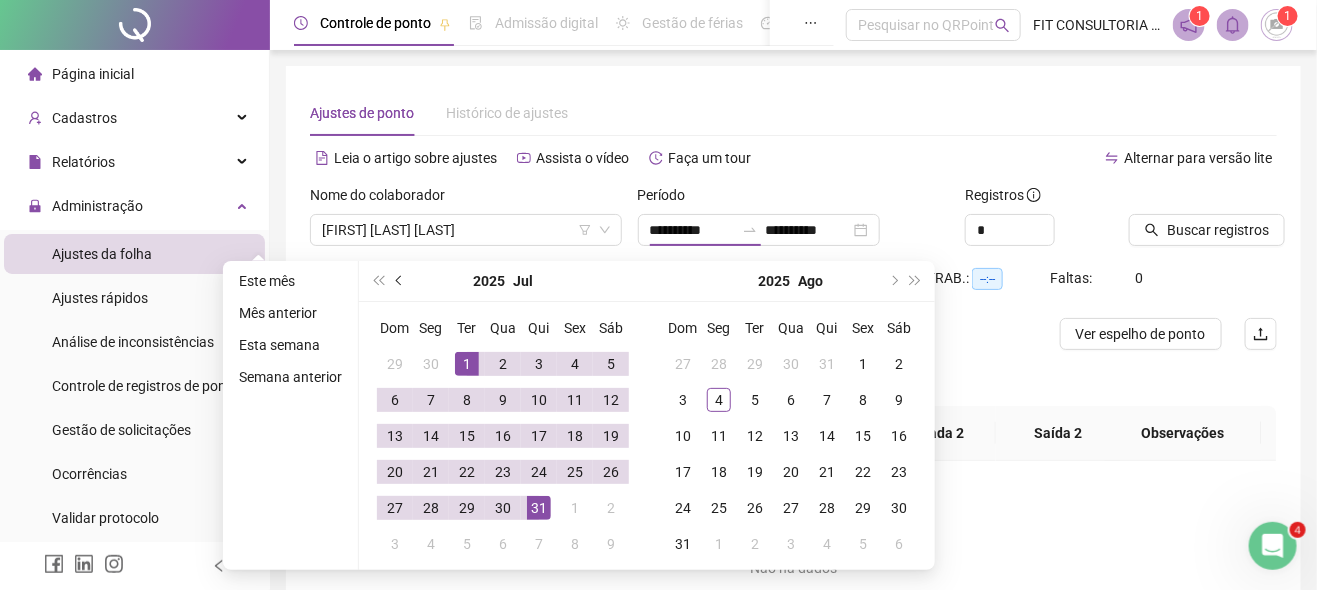 click at bounding box center (401, 281) 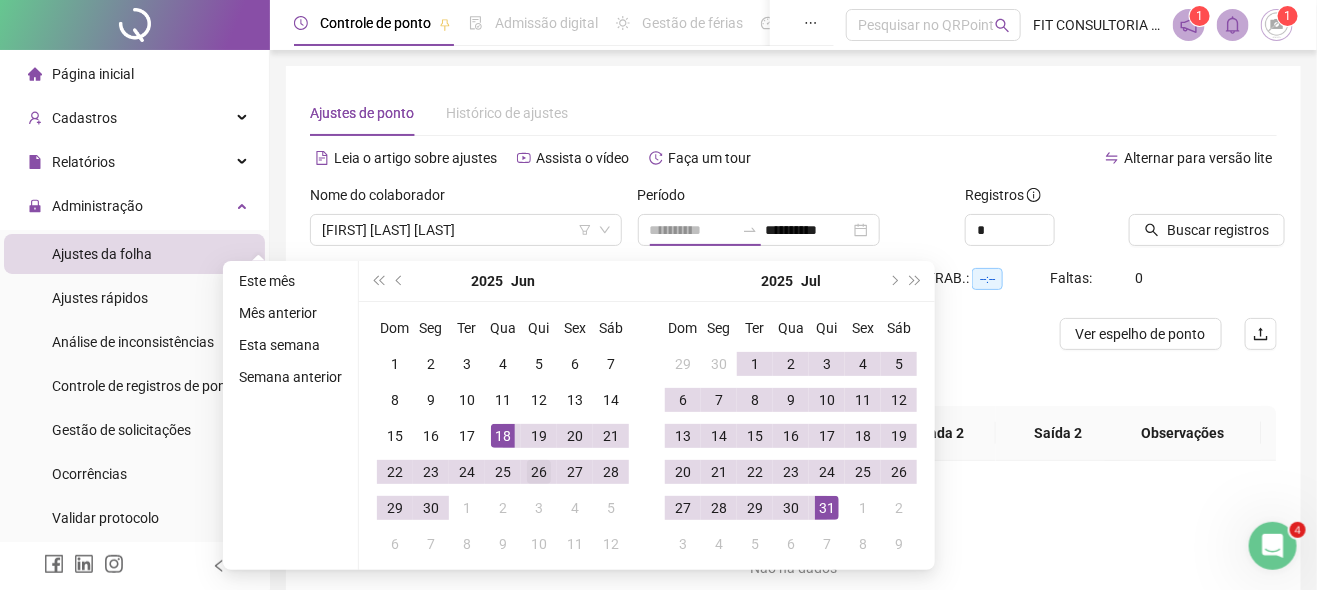 type on "**********" 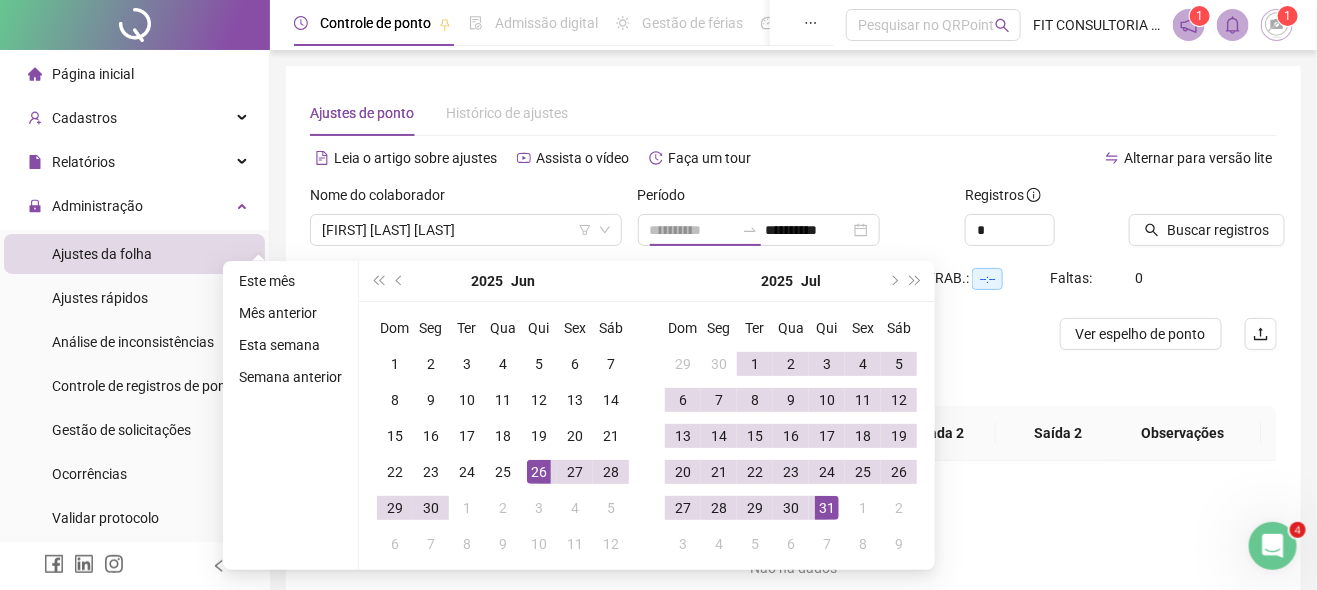 click on "26" at bounding box center (539, 472) 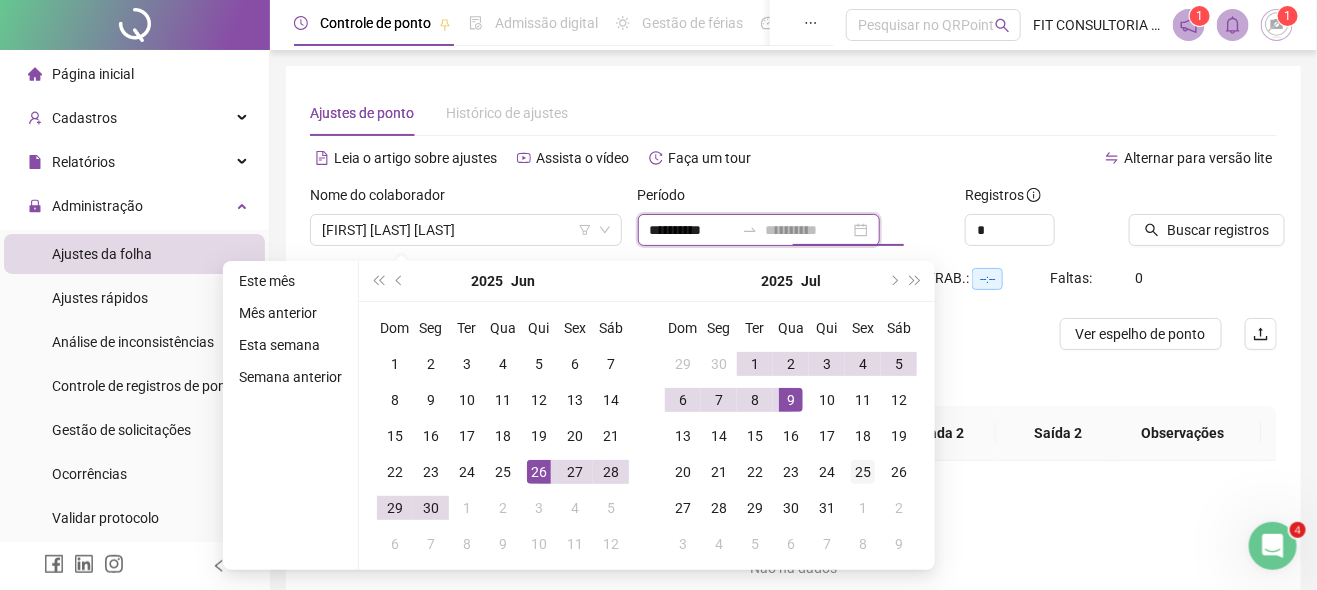 type on "**********" 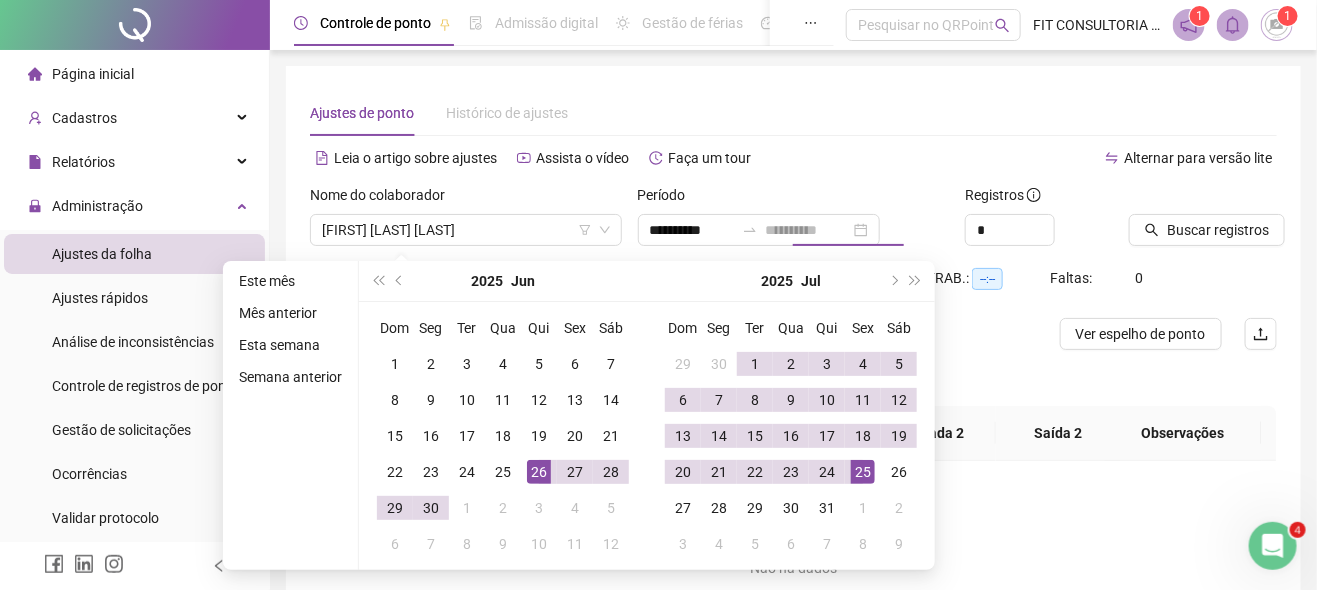 click on "25" at bounding box center (863, 472) 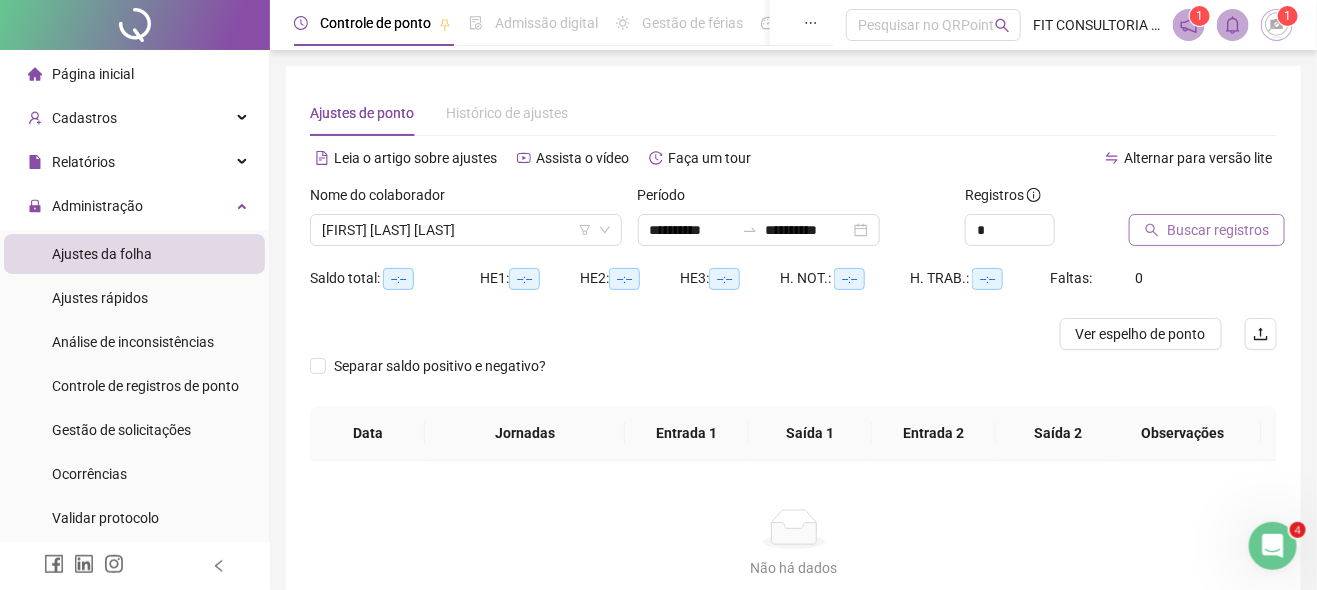 click on "Buscar registros" at bounding box center [1218, 230] 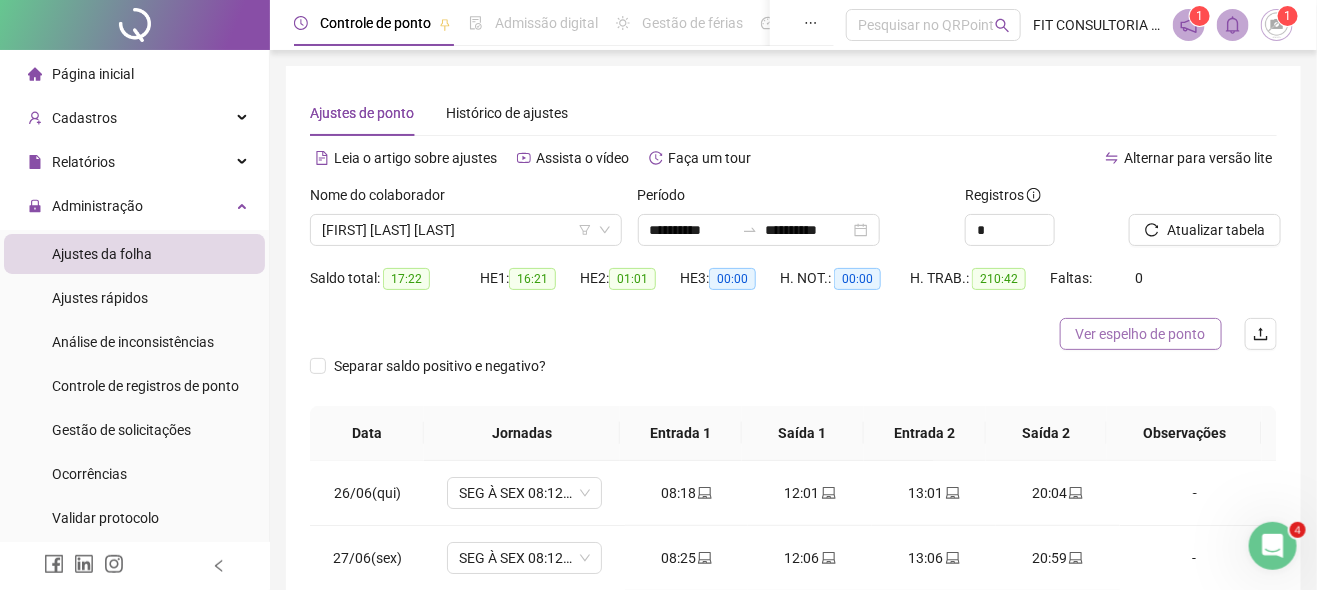 click on "Ver espelho de ponto" at bounding box center [1141, 334] 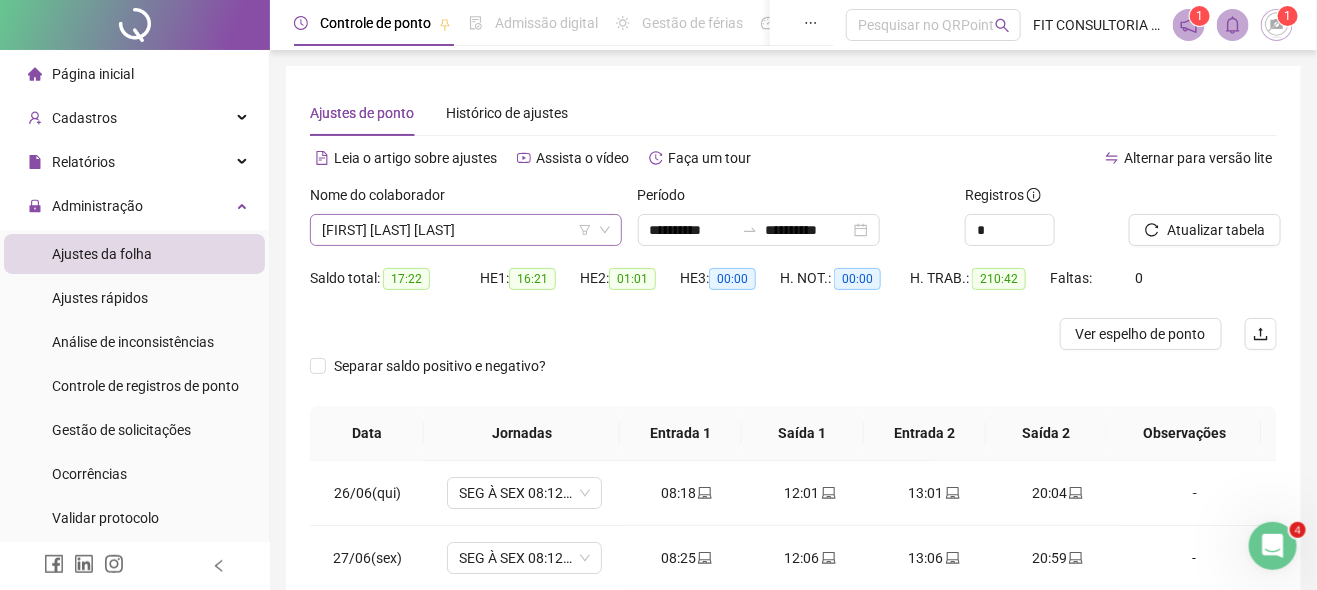 click on "[FIRST] [LAST] [LAST]" at bounding box center (466, 230) 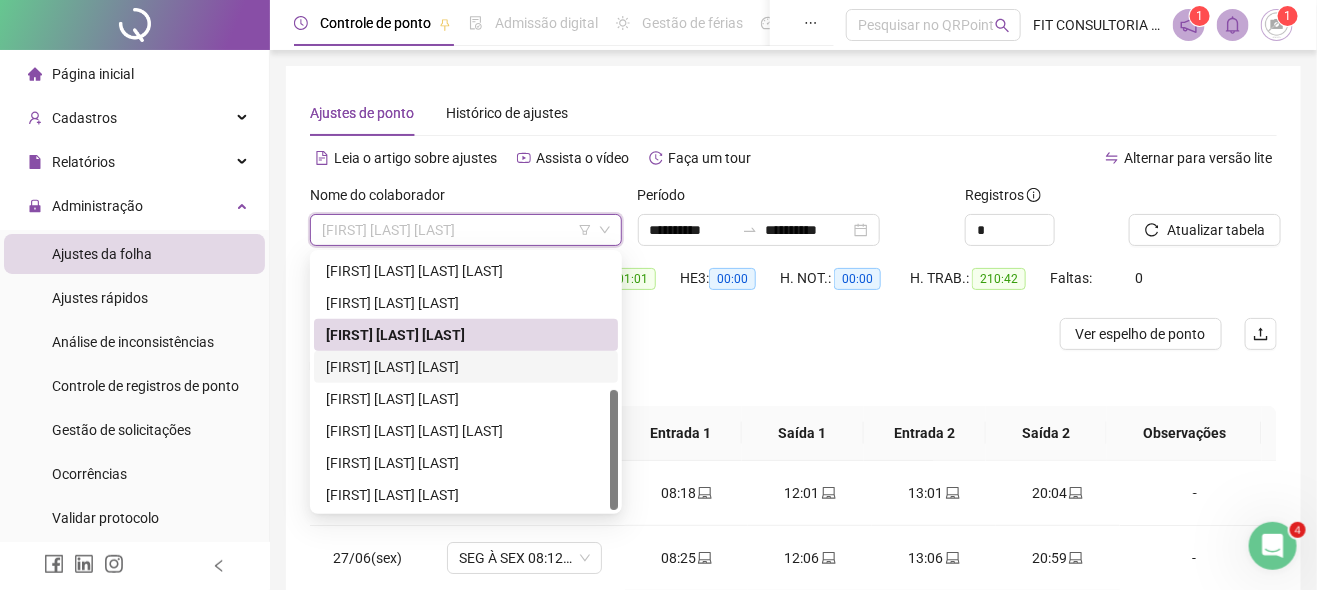 drag, startPoint x: 444, startPoint y: 368, endPoint x: 814, endPoint y: 301, distance: 376.01727 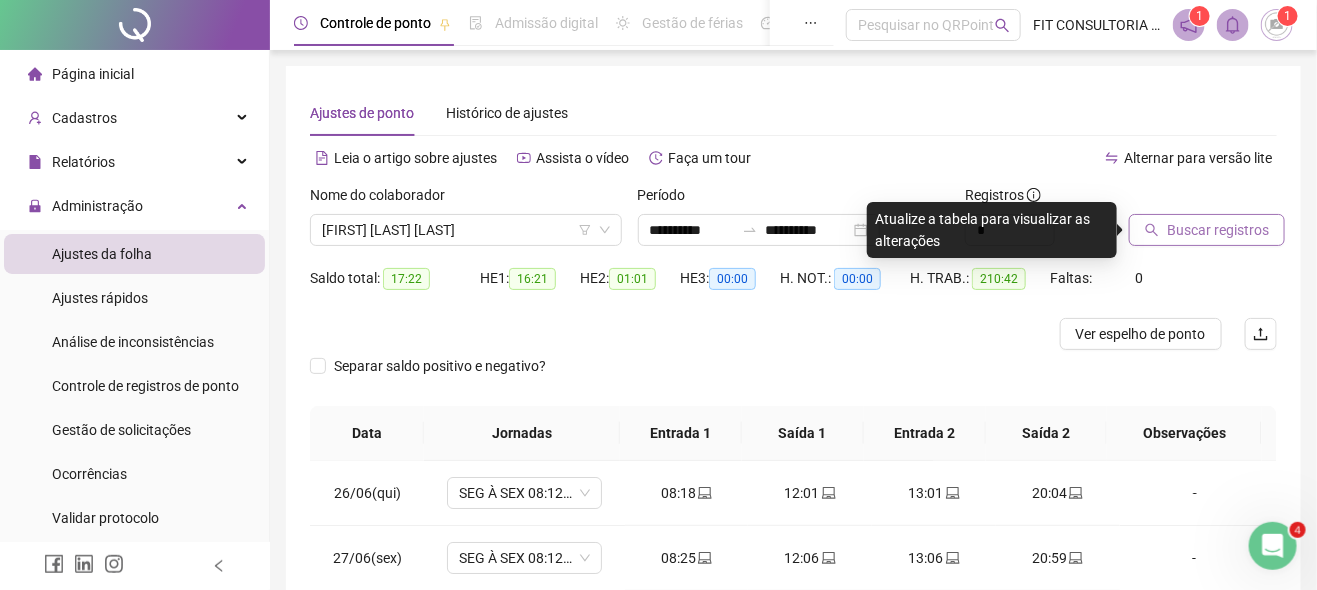 click on "Buscar registros" at bounding box center [1218, 230] 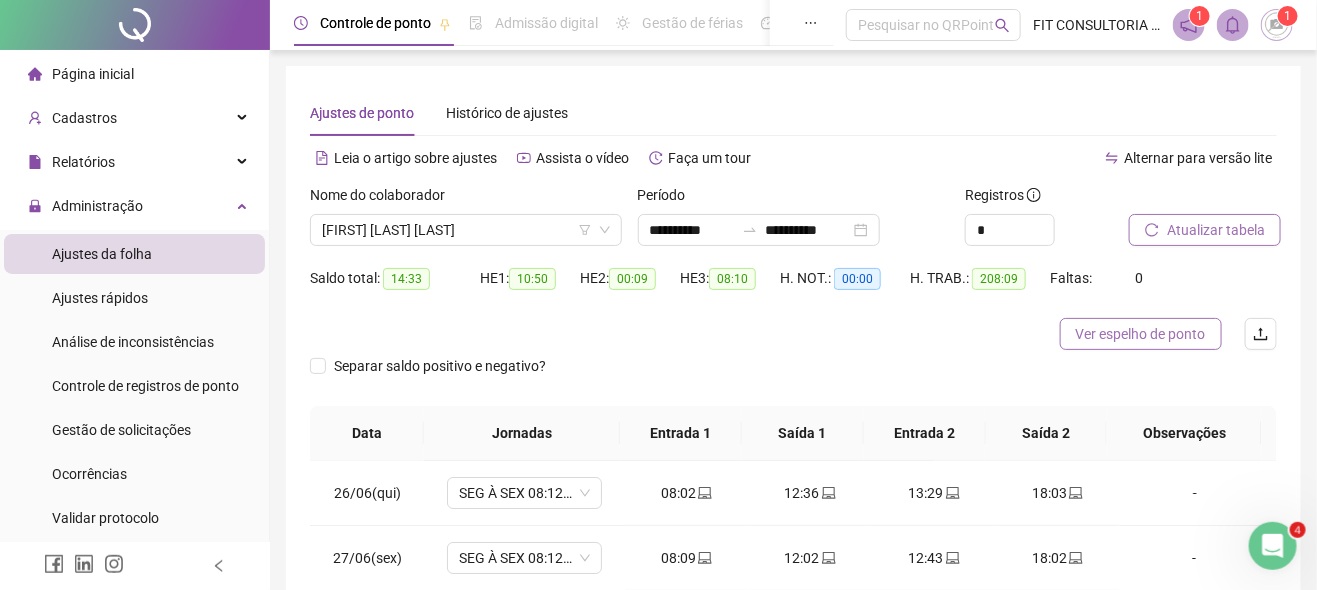 click on "Ver espelho de ponto" at bounding box center (1141, 334) 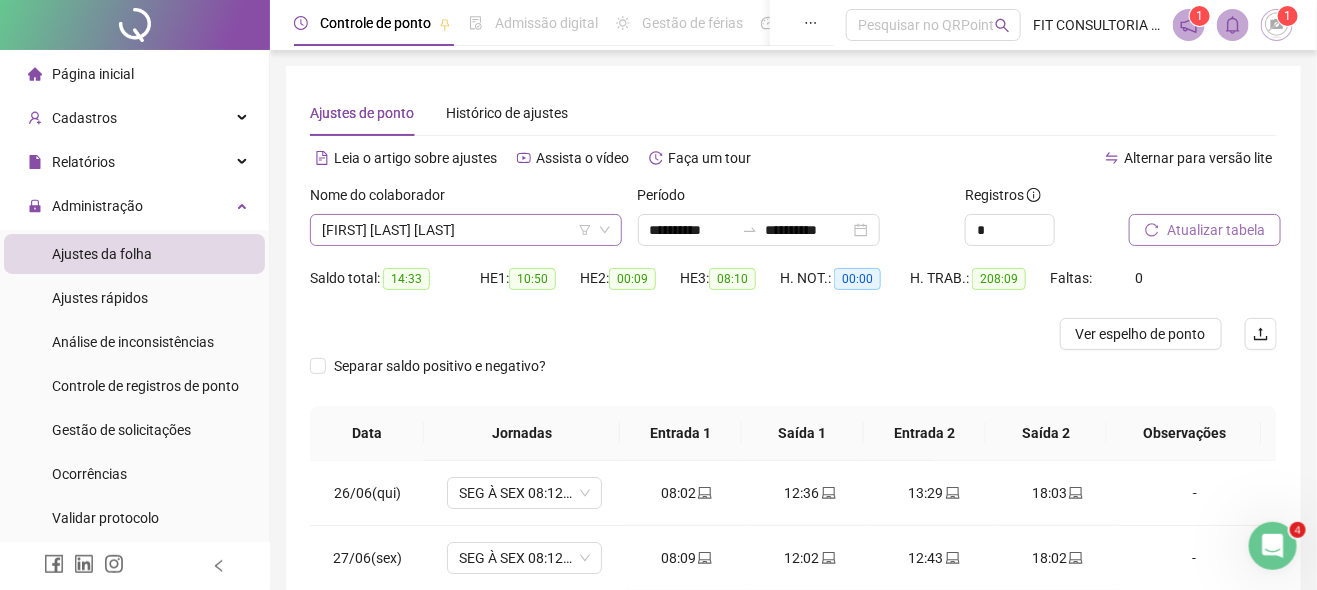 click on "[FIRST] [LAST] [LAST]" at bounding box center [466, 230] 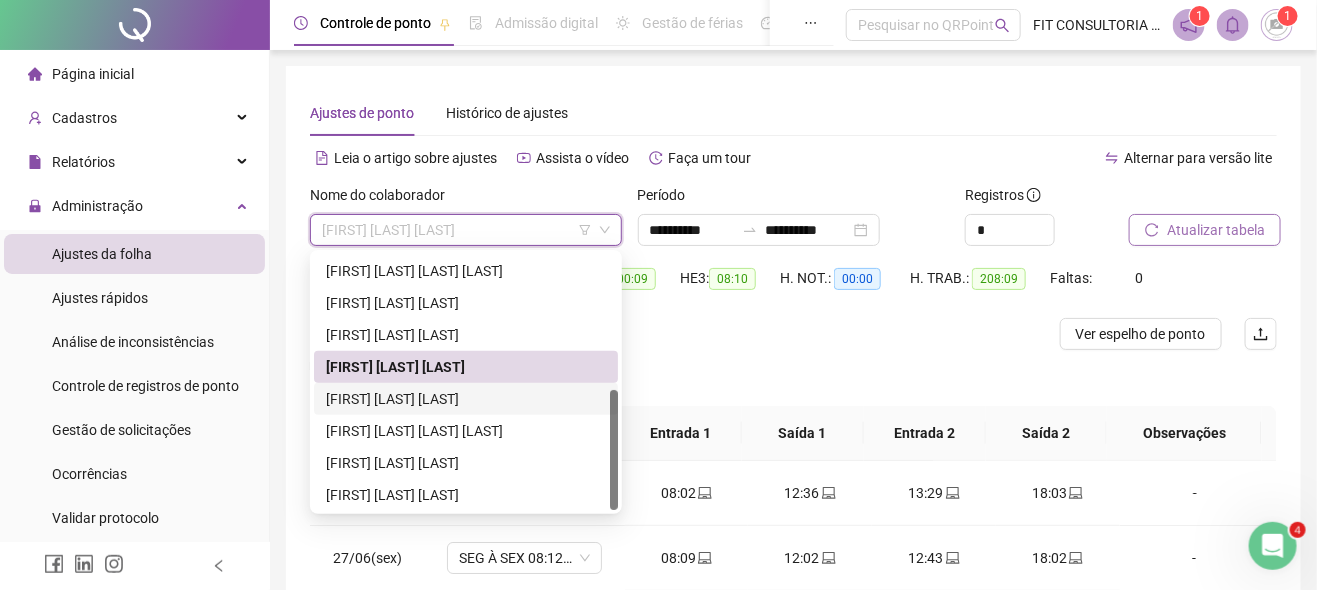 drag, startPoint x: 428, startPoint y: 405, endPoint x: 729, endPoint y: 412, distance: 301.0814 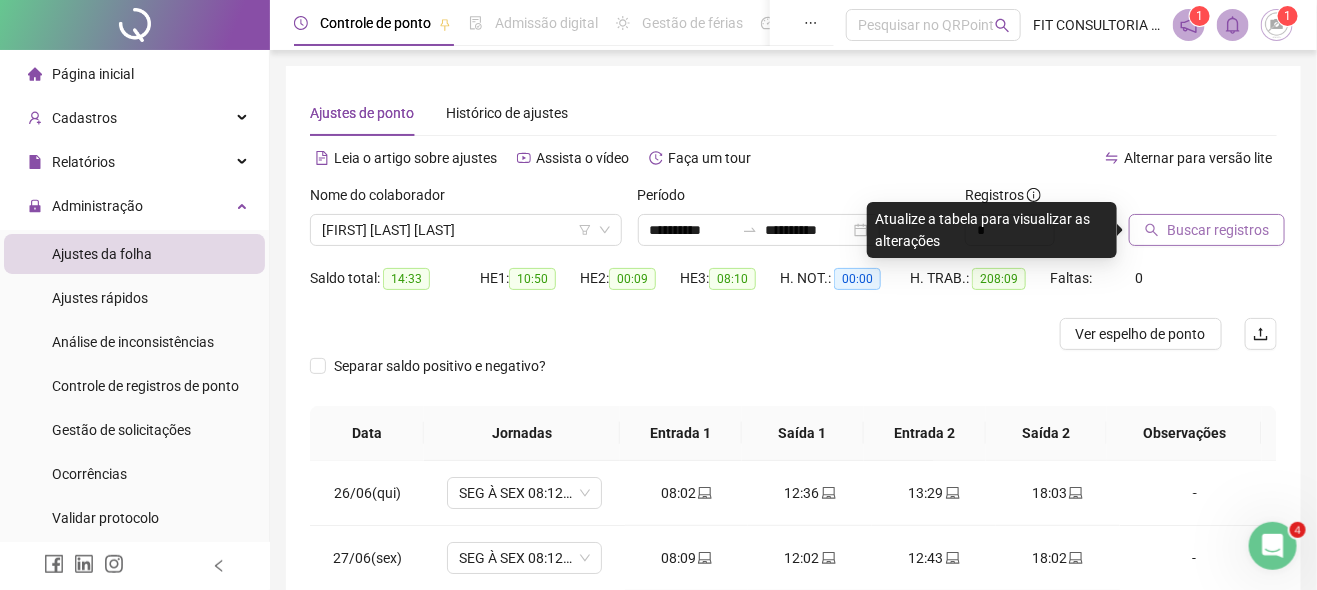 click on "Buscar registros" at bounding box center (1218, 230) 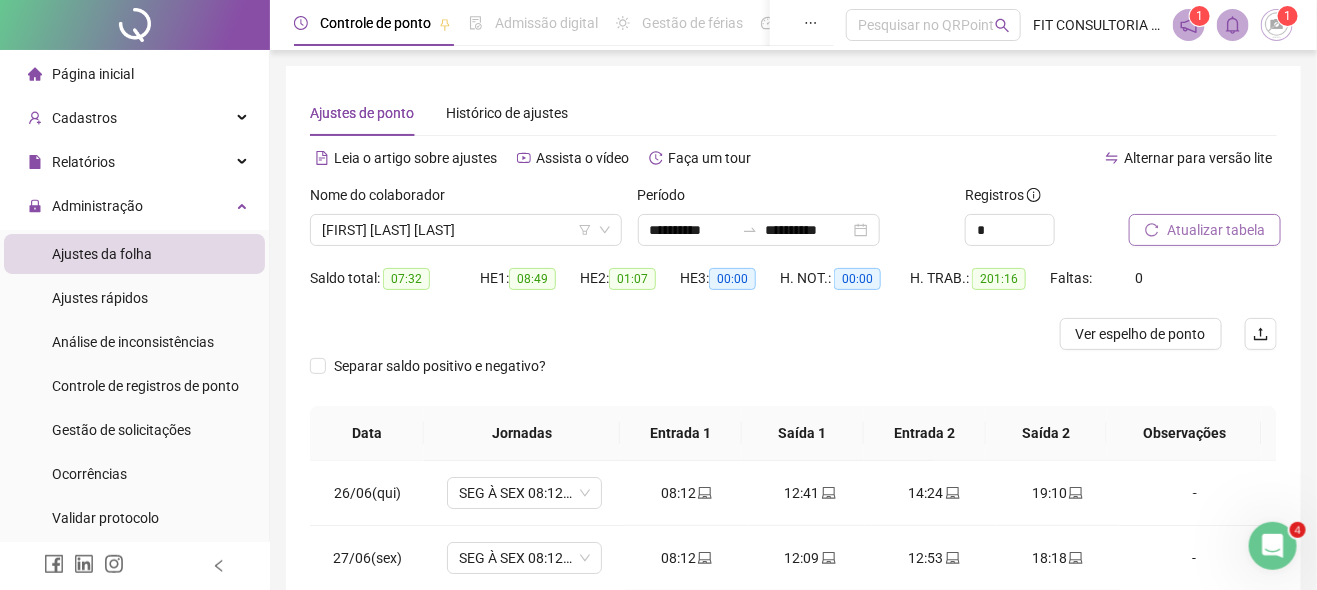 click on "Atualizar tabela" at bounding box center (1216, 230) 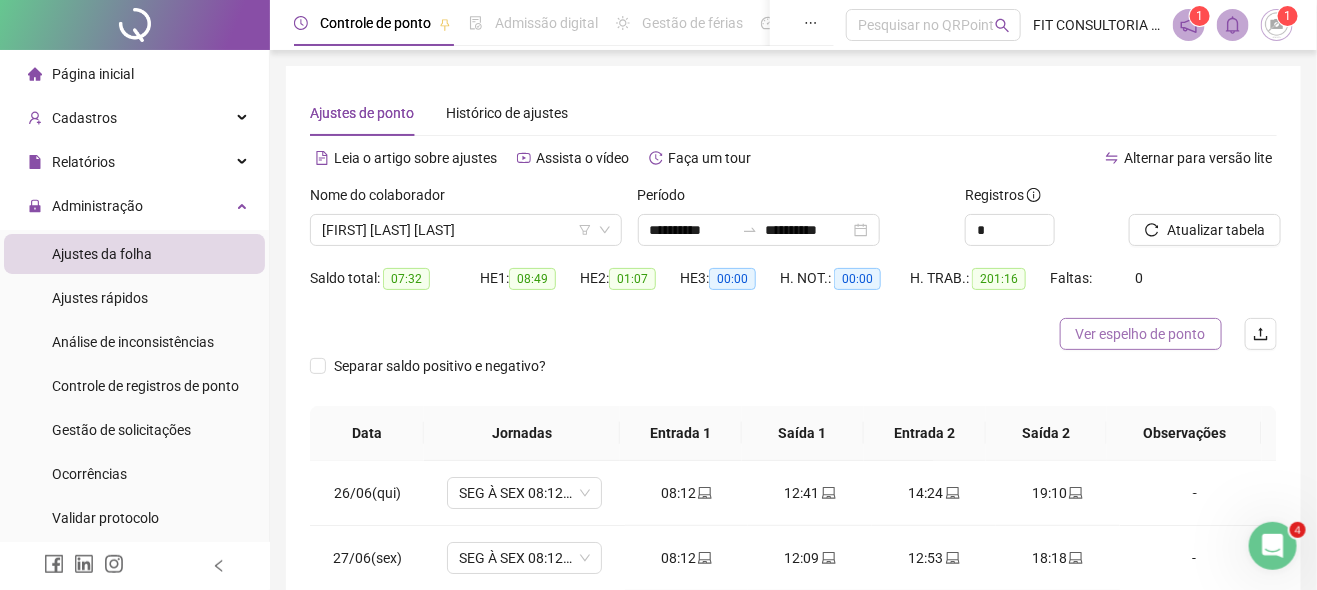 click on "Ver espelho de ponto" at bounding box center [1141, 334] 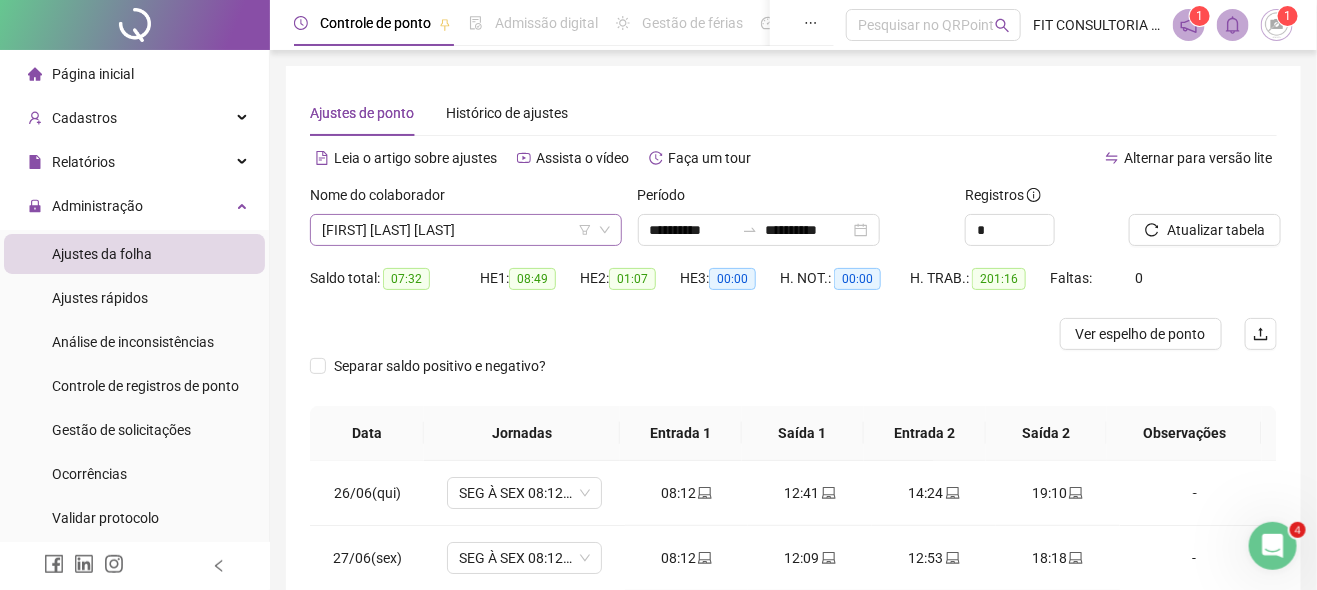click on "[FIRST] [LAST] [LAST]" at bounding box center [466, 230] 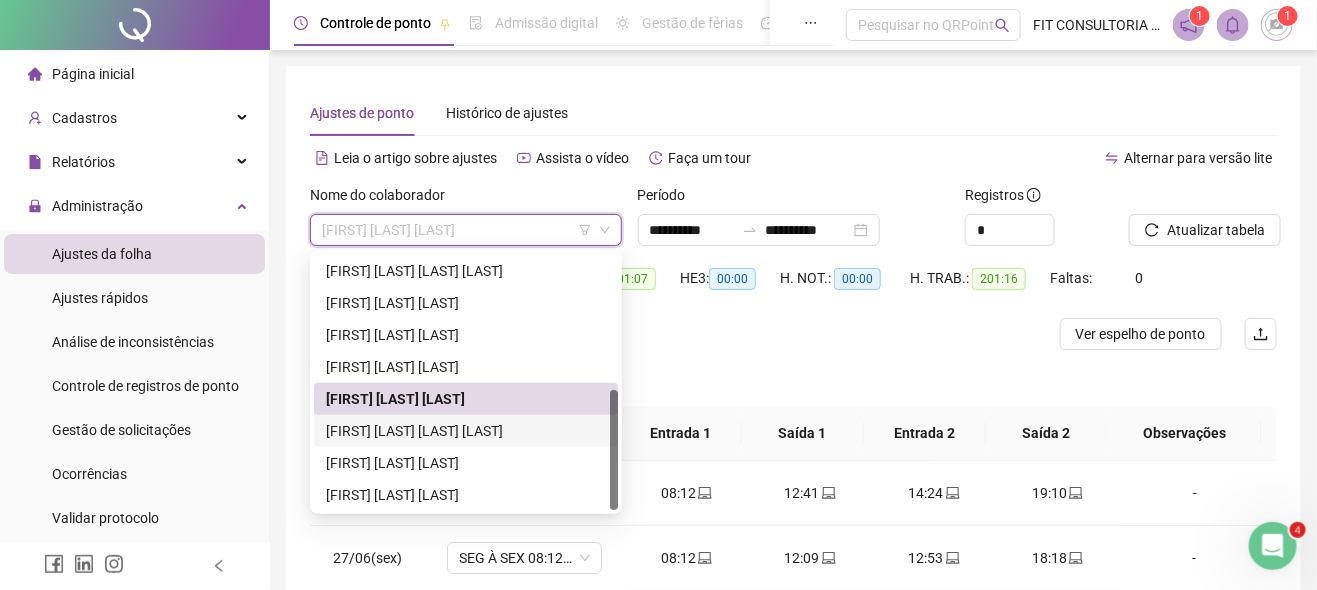 drag, startPoint x: 404, startPoint y: 431, endPoint x: 628, endPoint y: 434, distance: 224.0201 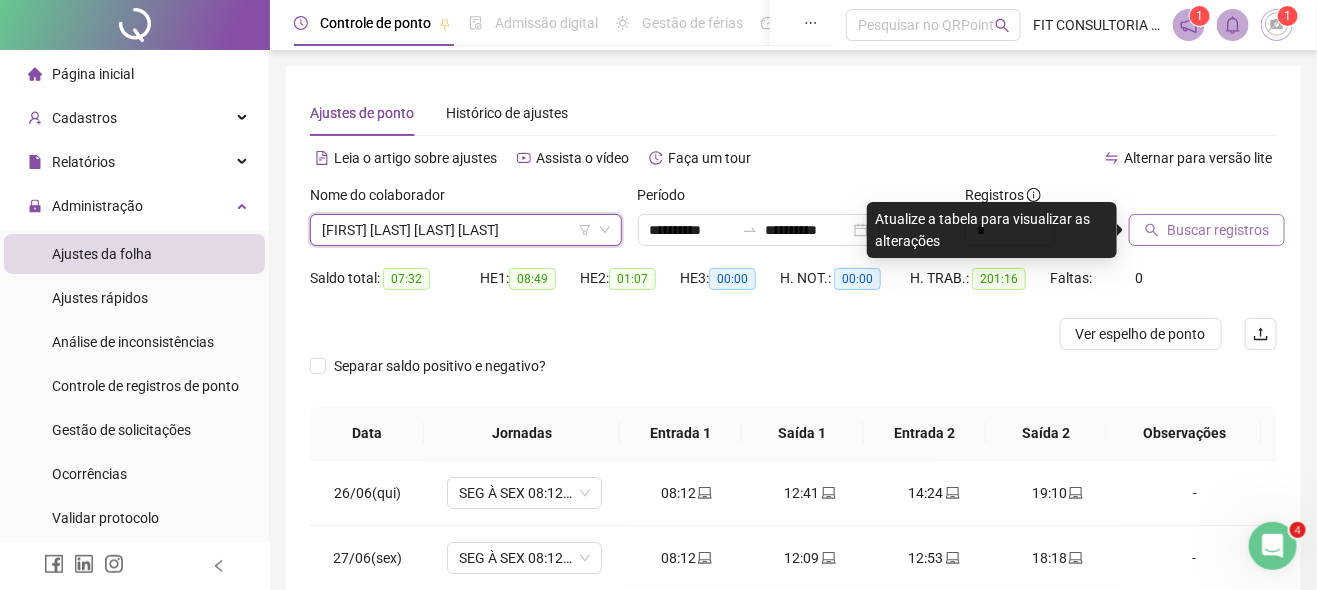 click on "Buscar registros" at bounding box center [1218, 230] 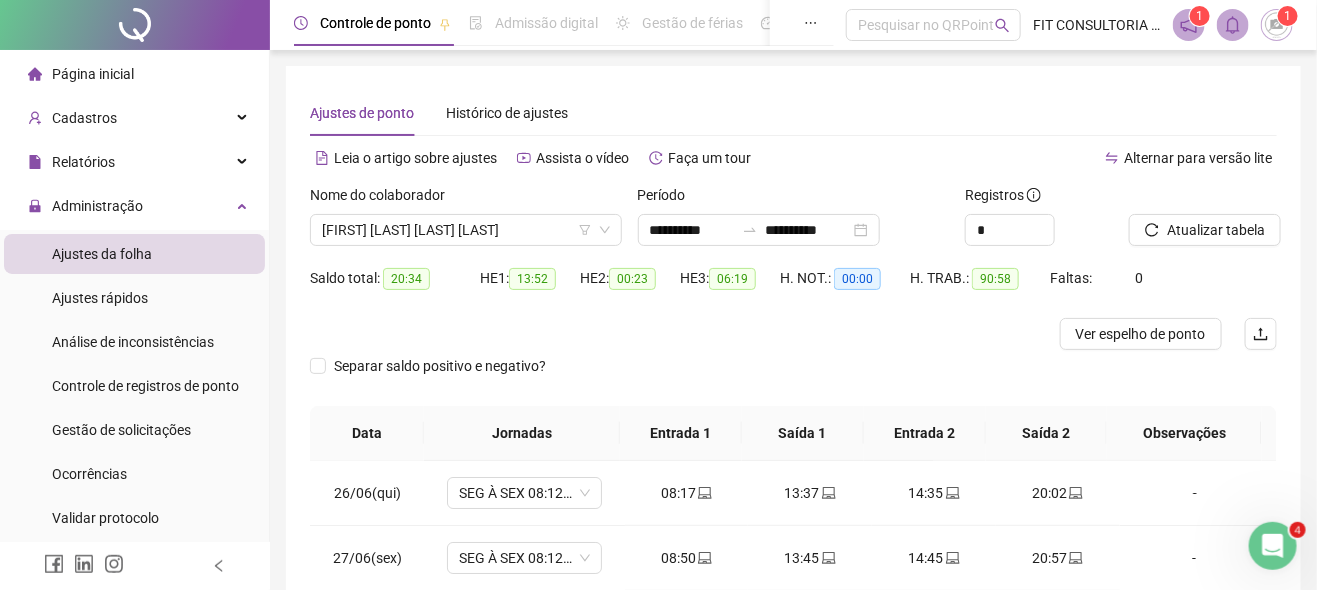 click on "Ver espelho de ponto" at bounding box center (1141, 334) 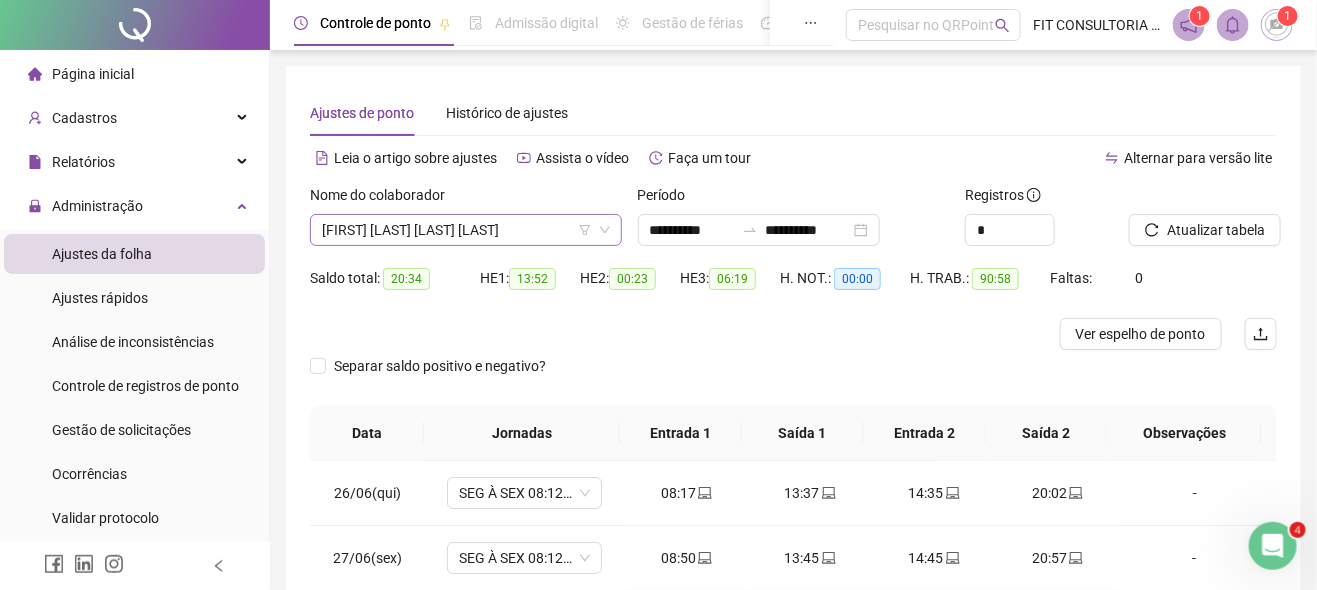 click on "[FIRST] [LAST] [LAST] [LAST]" at bounding box center (466, 230) 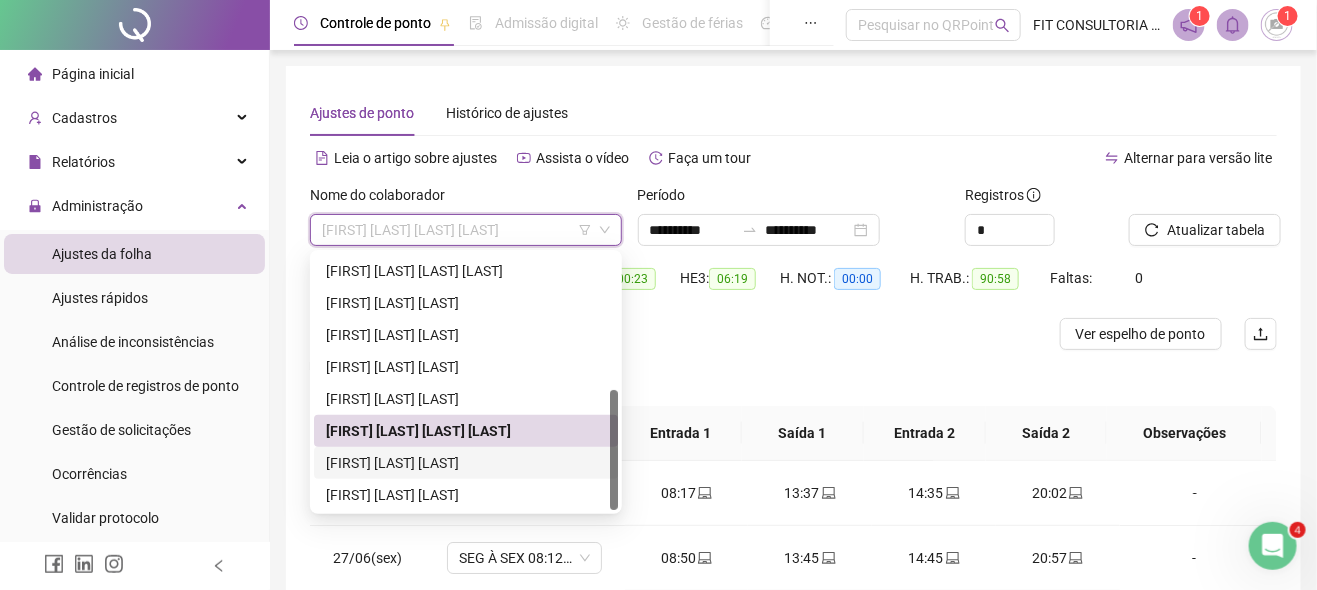 drag, startPoint x: 440, startPoint y: 460, endPoint x: 478, endPoint y: 451, distance: 39.051247 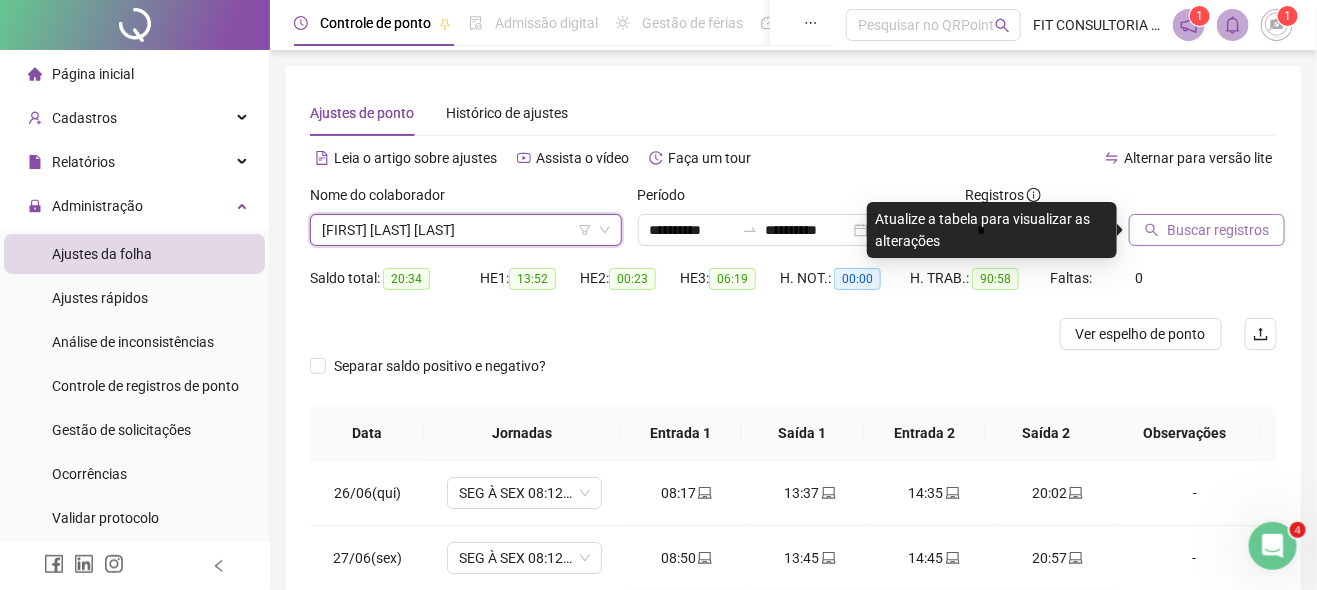 click on "Buscar registros" at bounding box center [1218, 230] 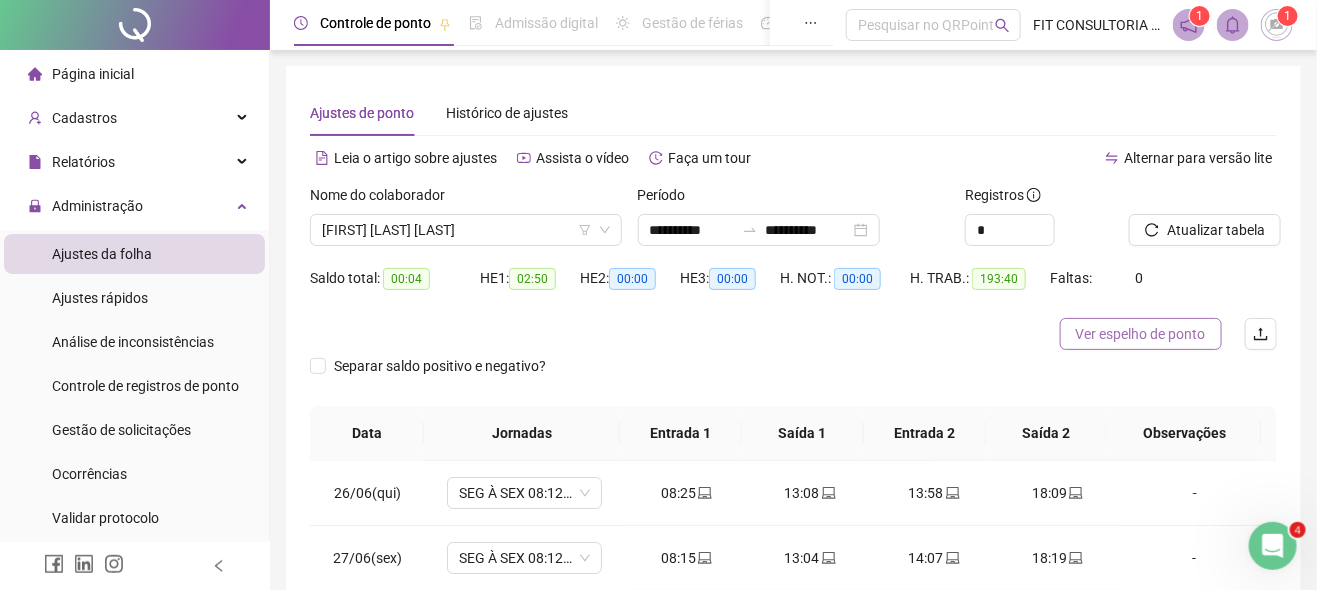 click on "Ver espelho de ponto" at bounding box center (1141, 334) 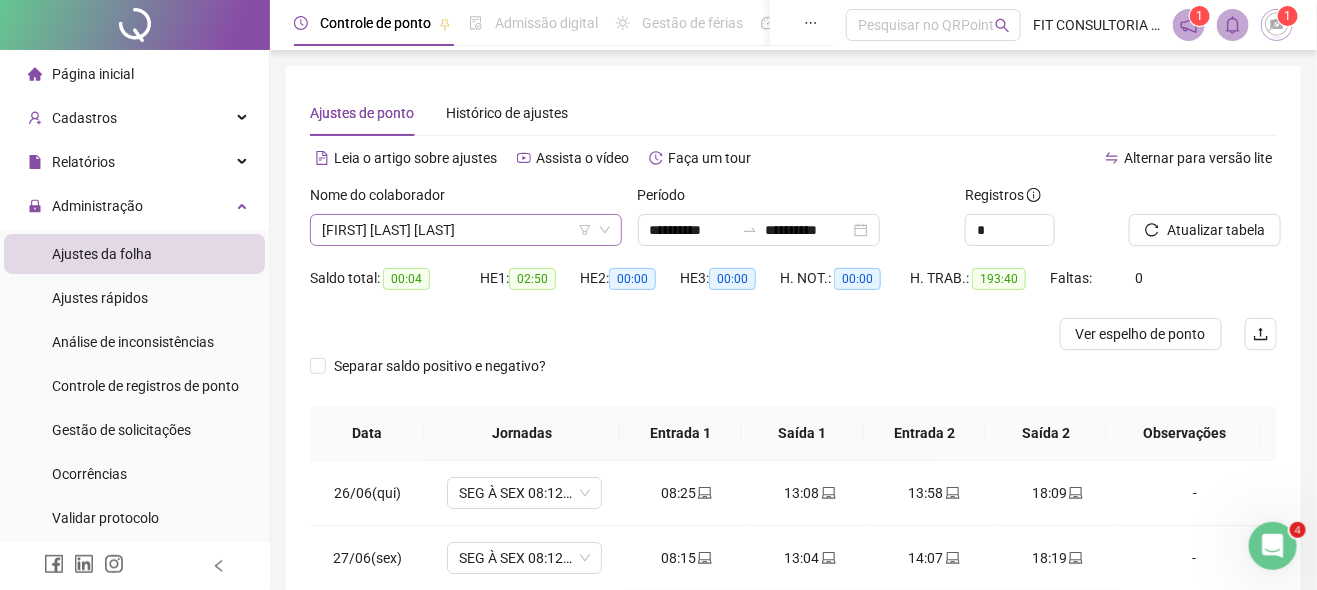 click on "[FIRST] [LAST] [LAST]" at bounding box center [466, 230] 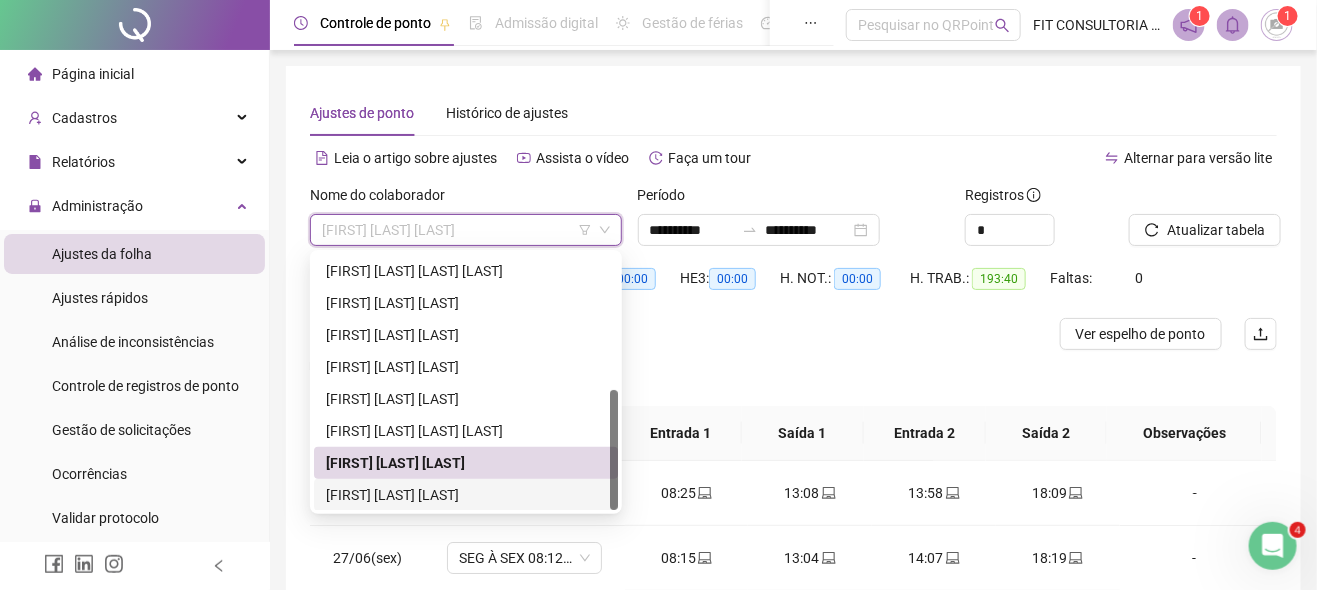 drag, startPoint x: 408, startPoint y: 495, endPoint x: 471, endPoint y: 429, distance: 91.24144 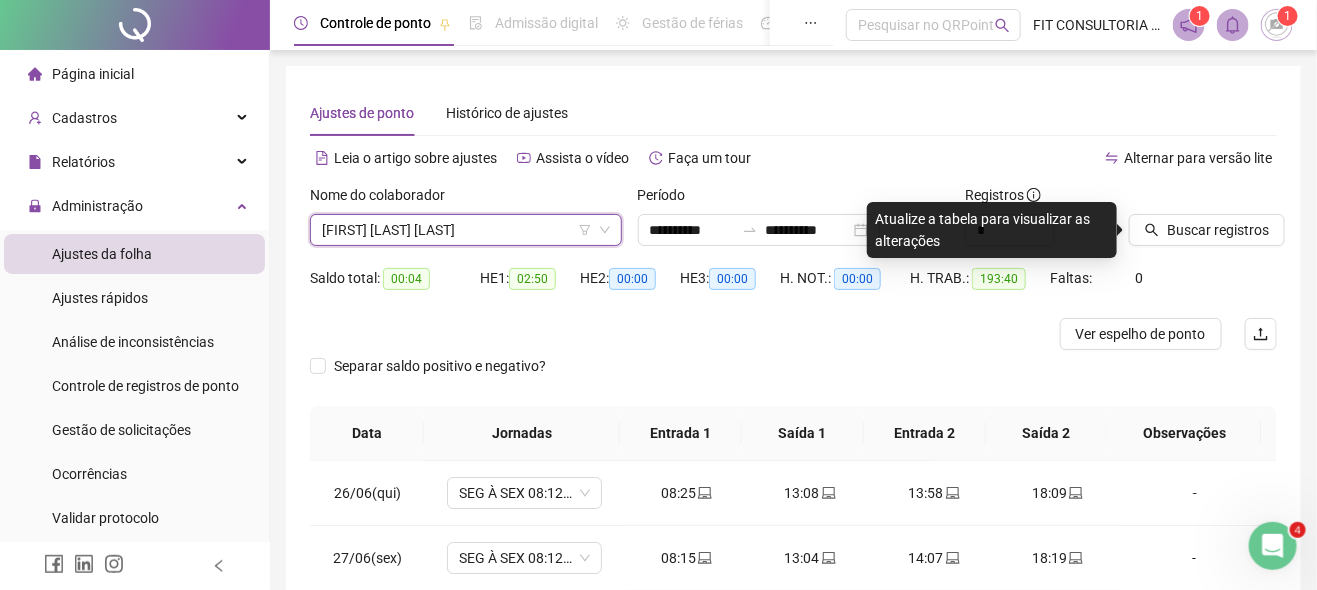 scroll, scrollTop: 100, scrollLeft: 0, axis: vertical 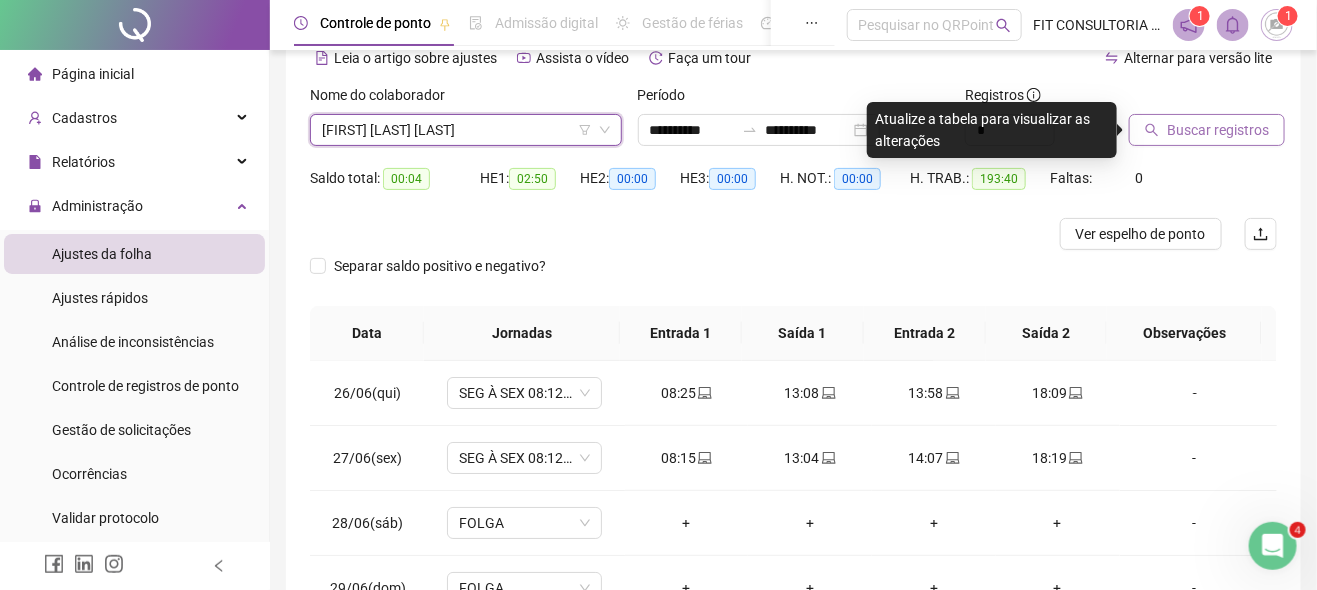 click on "Buscar registros" at bounding box center (1218, 130) 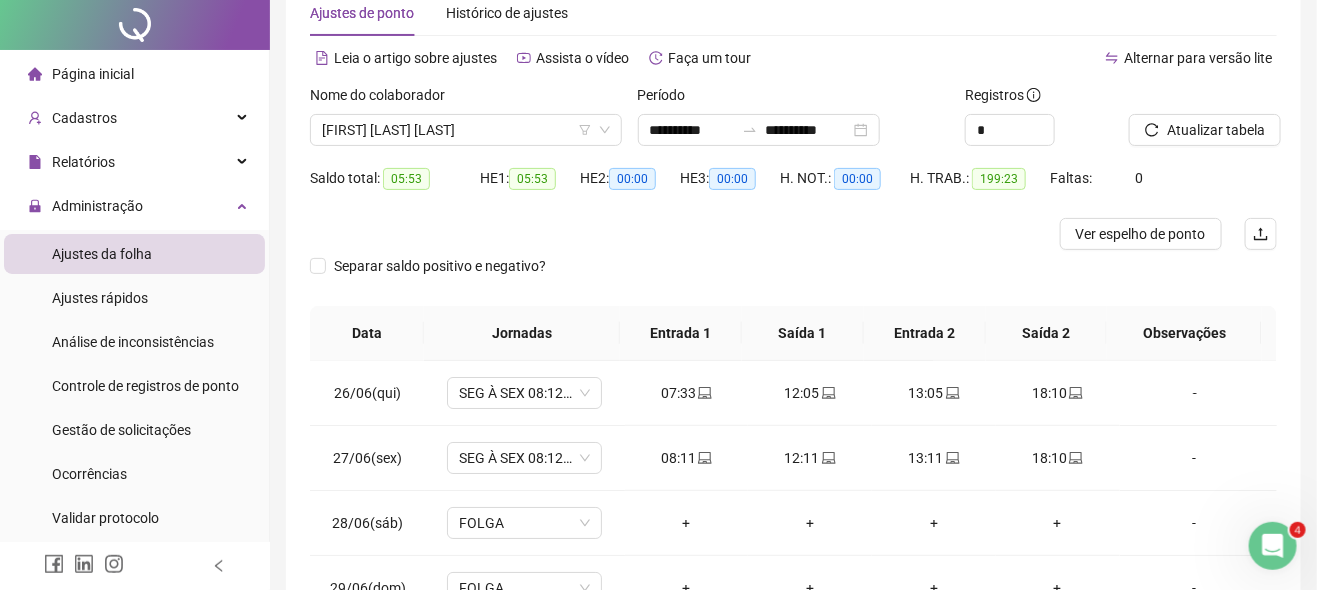 scroll, scrollTop: 0, scrollLeft: 0, axis: both 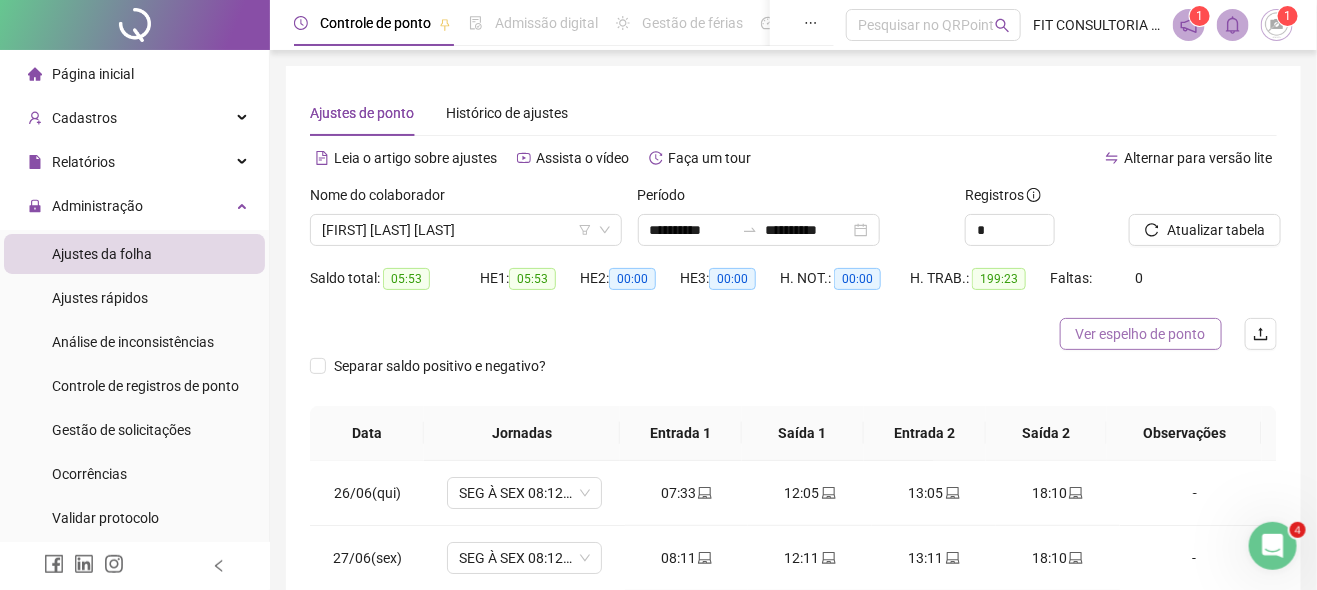 click on "Ver espelho de ponto" at bounding box center [1141, 334] 